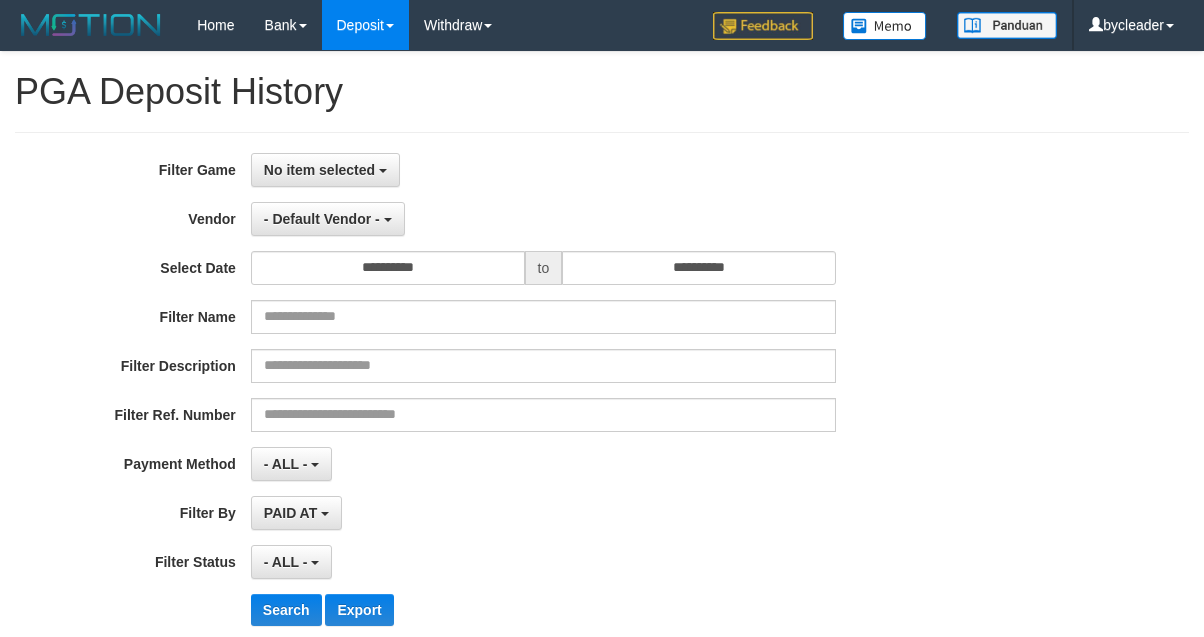 select 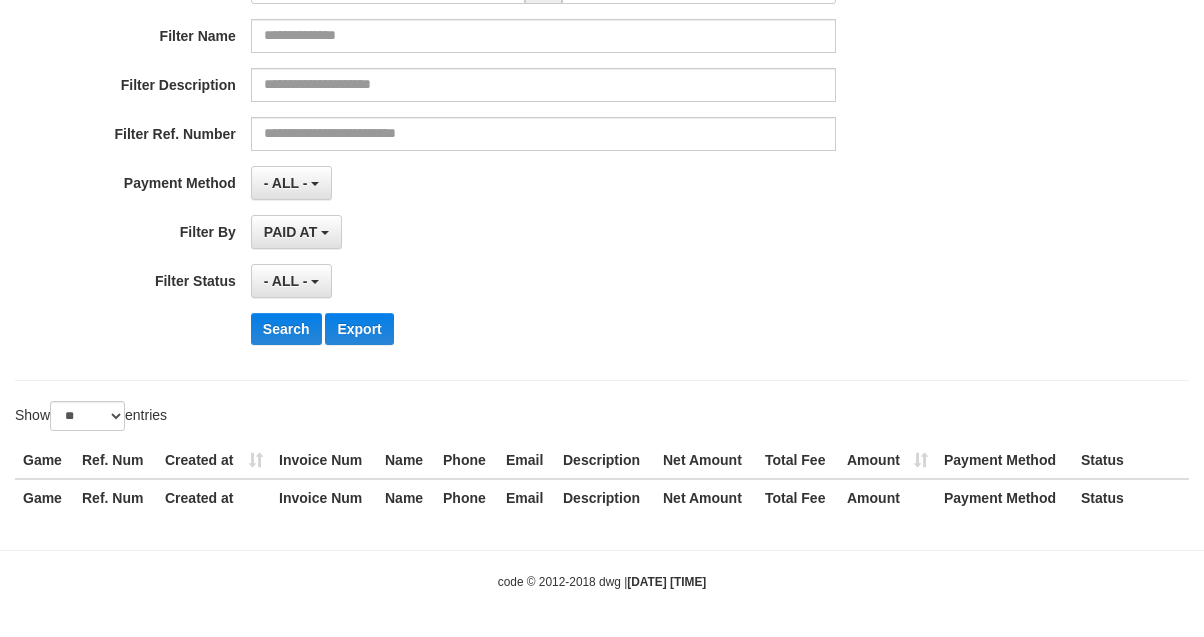 scroll, scrollTop: 188, scrollLeft: 0, axis: vertical 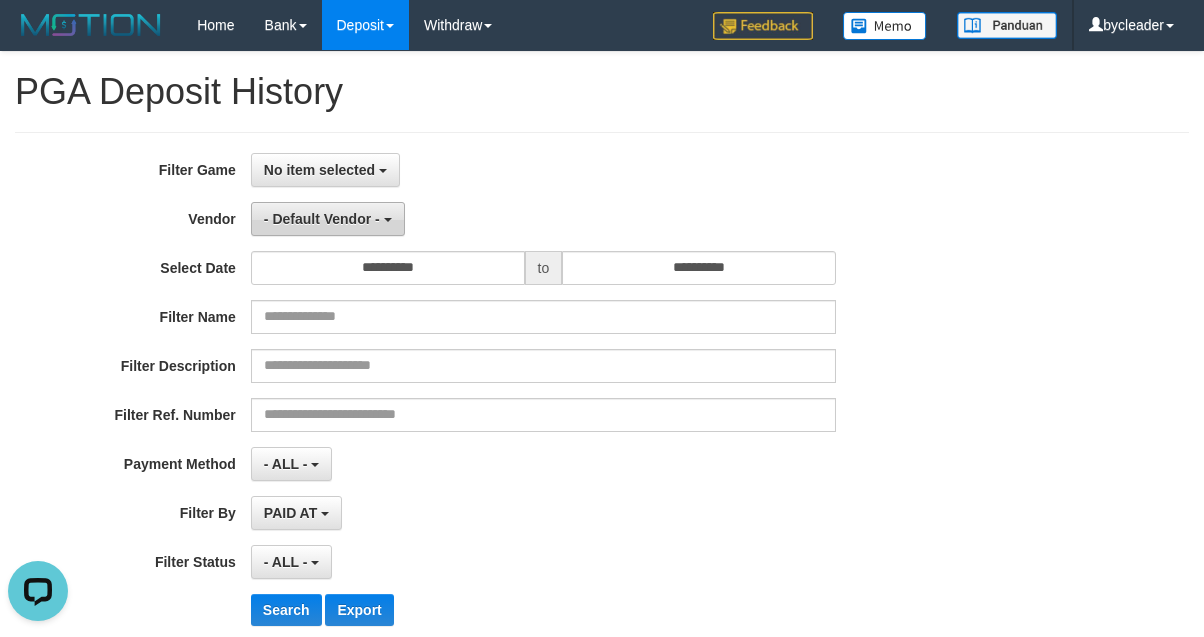 click on "- Default Vendor -" at bounding box center (322, 219) 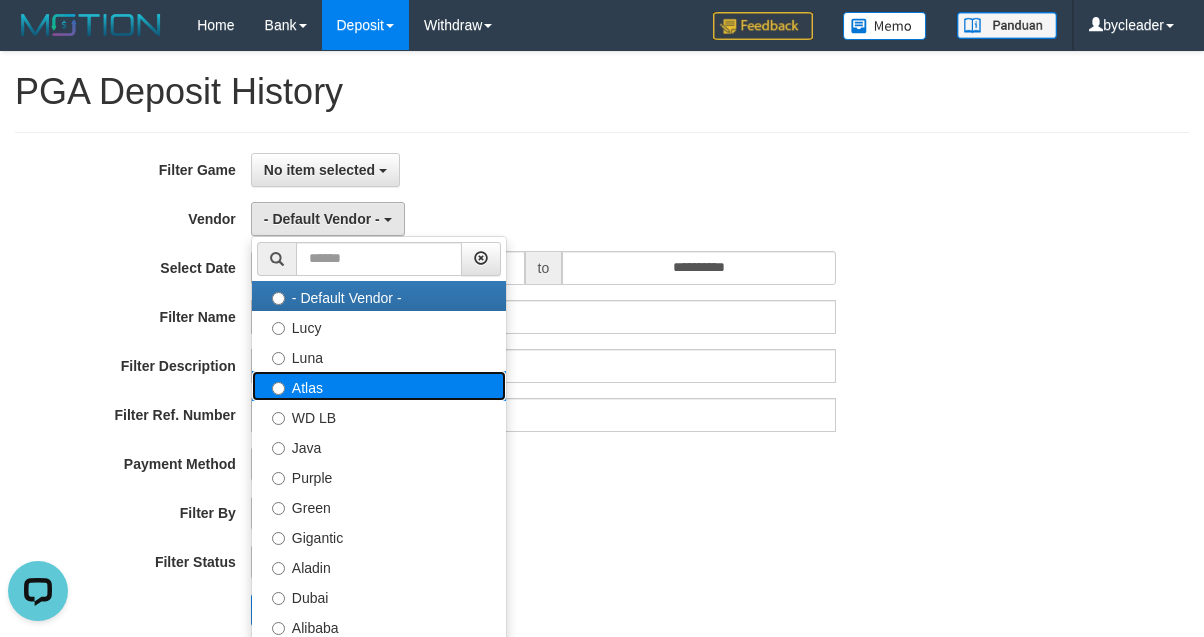 click on "Atlas" at bounding box center (379, 386) 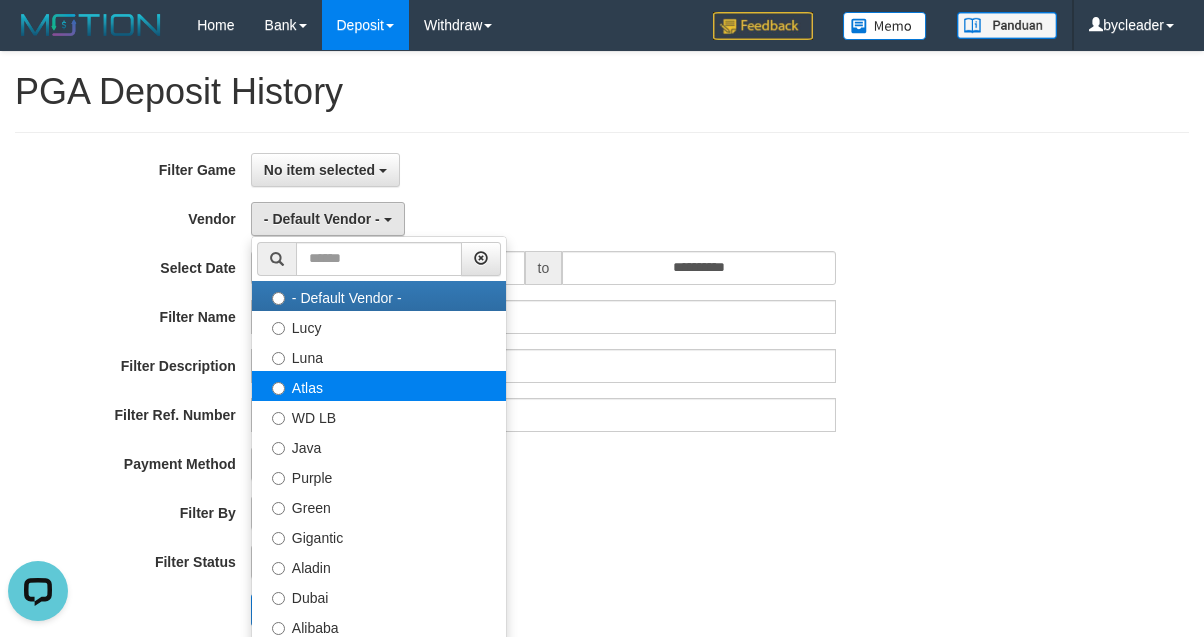 select on "**********" 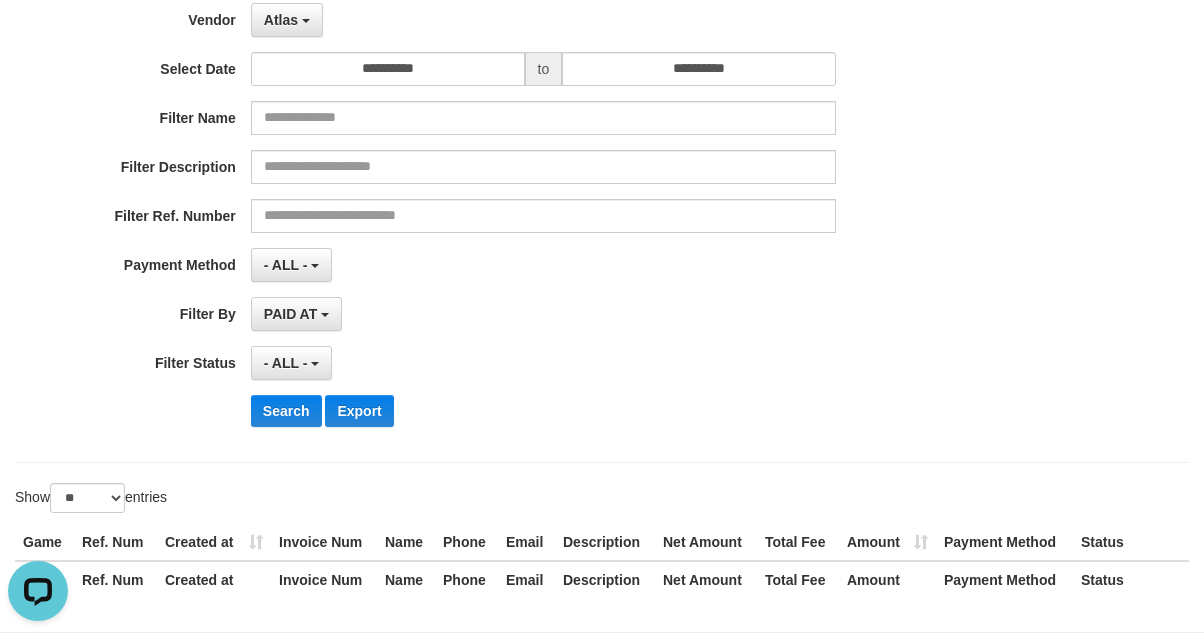 scroll, scrollTop: 200, scrollLeft: 0, axis: vertical 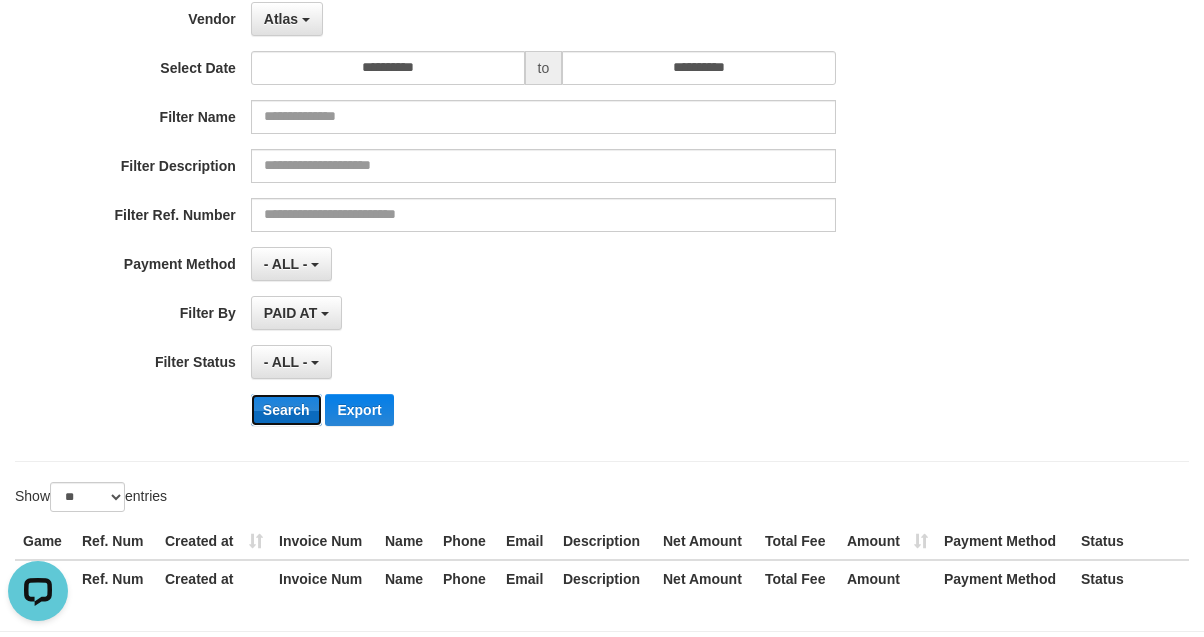 click on "Search" at bounding box center (286, 410) 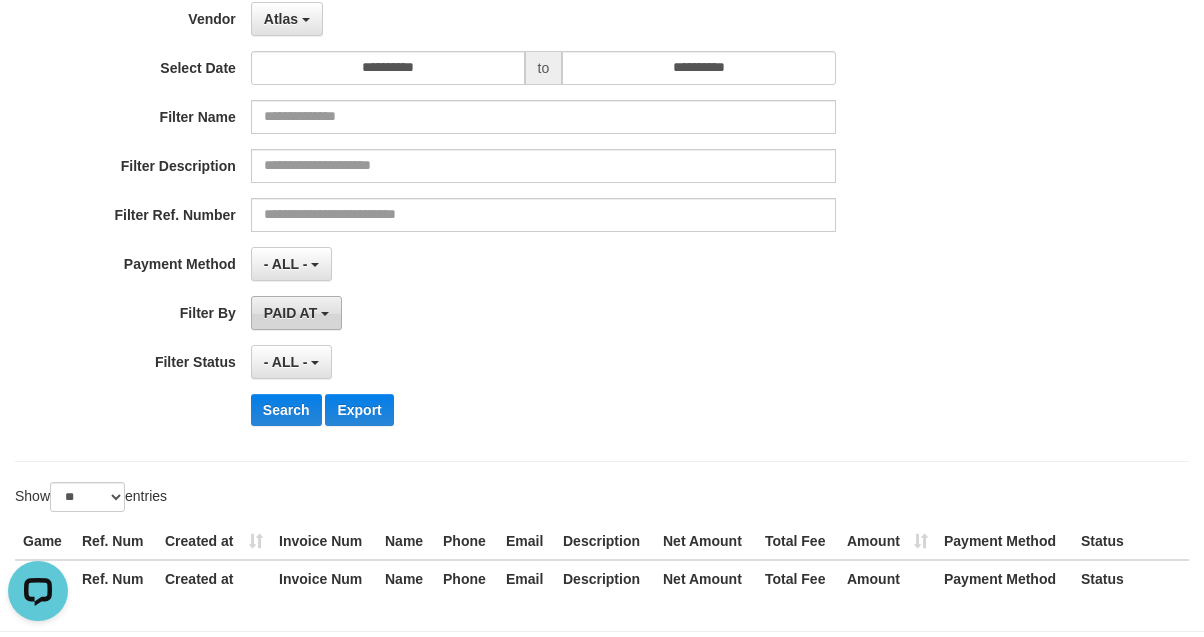 click at bounding box center [325, 314] 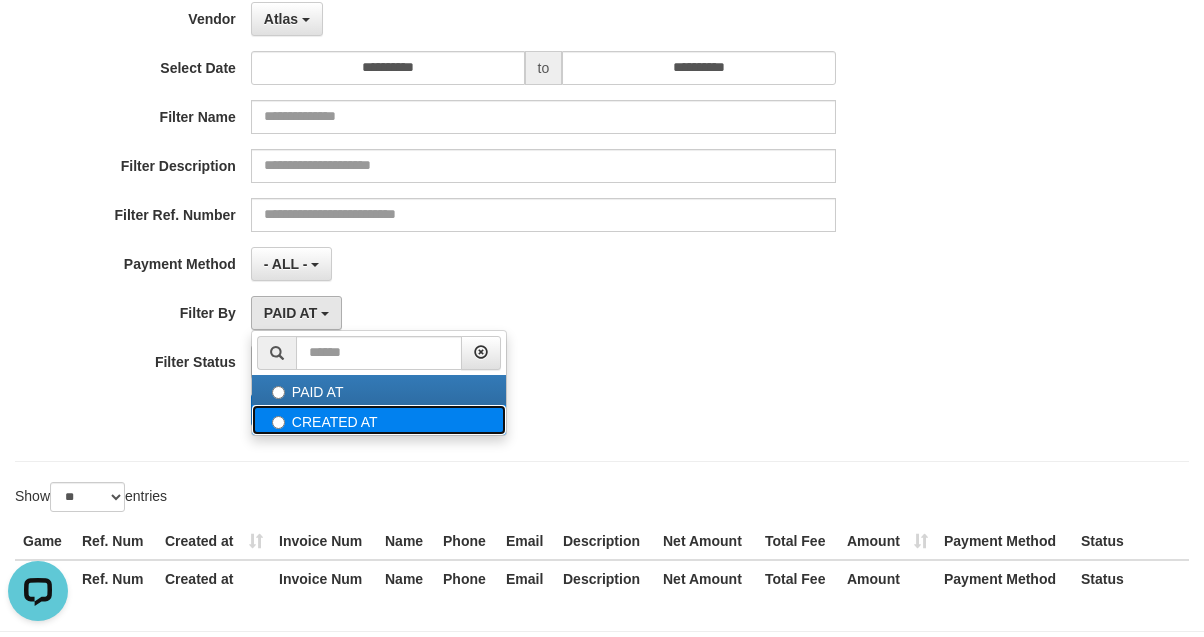click on "CREATED AT" at bounding box center [379, 420] 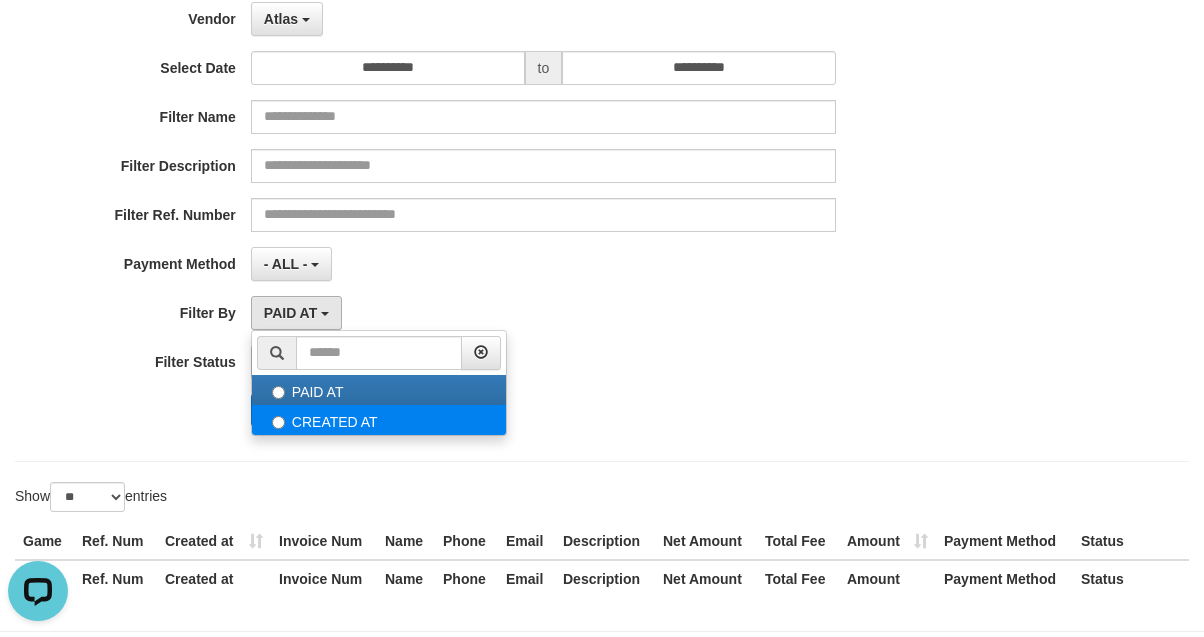 select on "*" 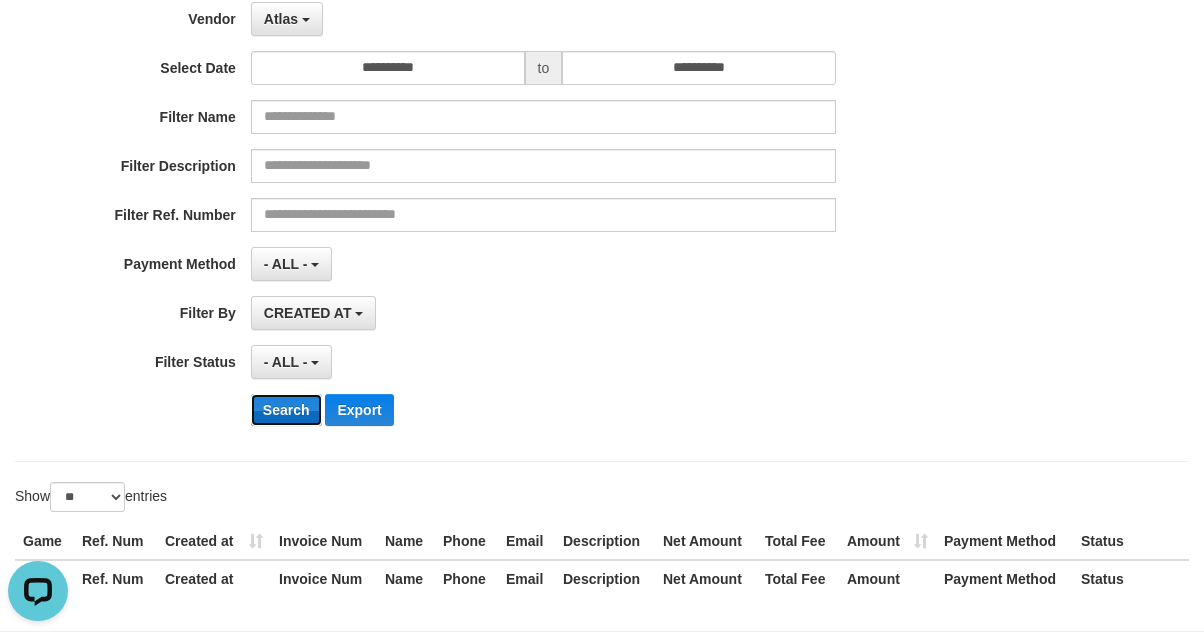 click on "Search" at bounding box center [286, 410] 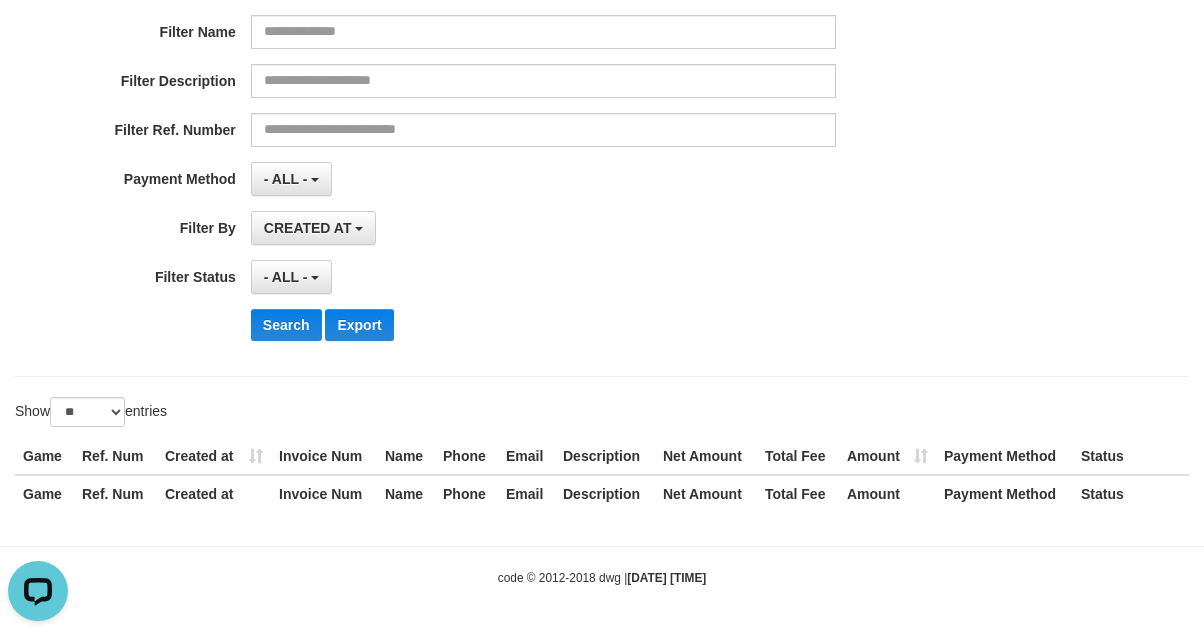 click on "**********" at bounding box center (501, 112) 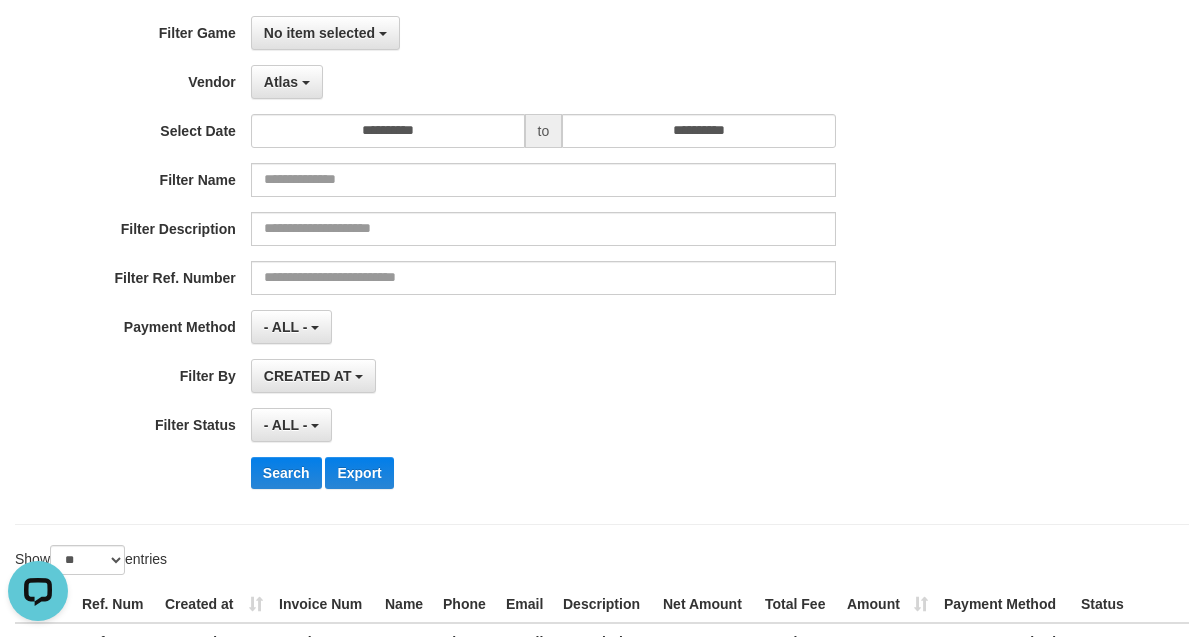 scroll, scrollTop: 0, scrollLeft: 0, axis: both 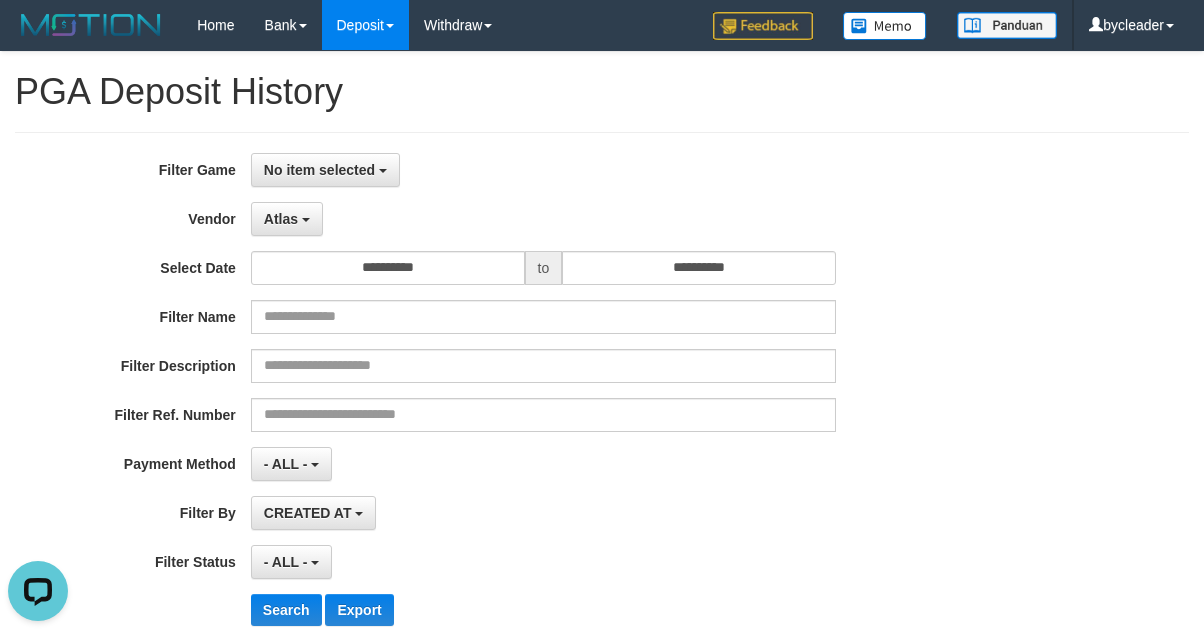 click on "**********" at bounding box center [501, 397] 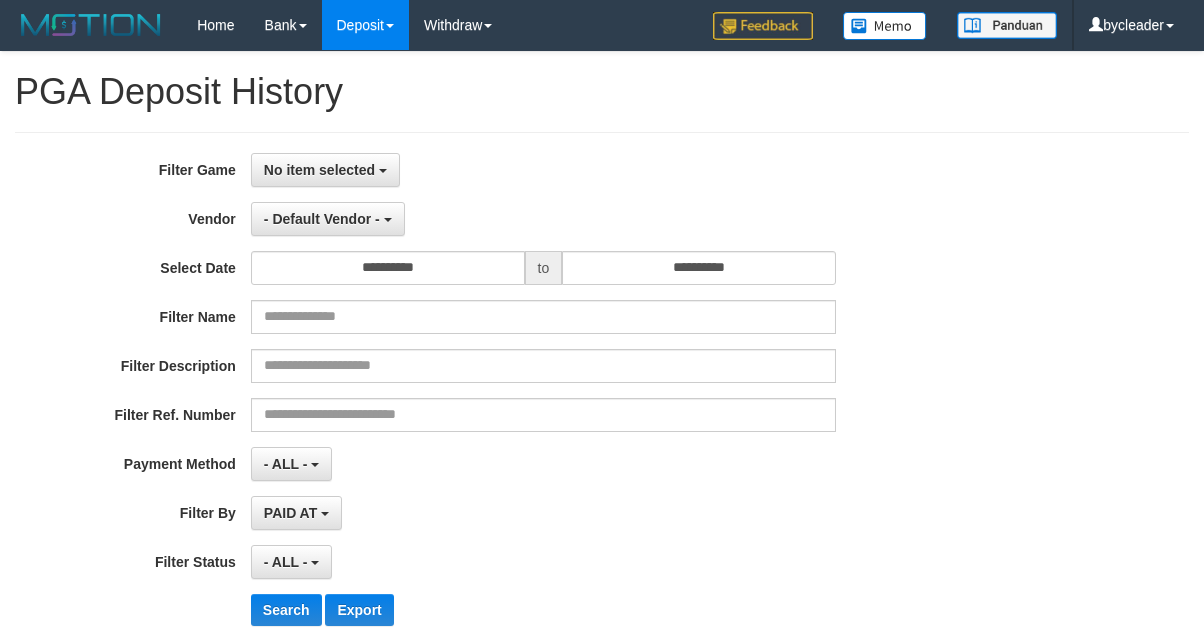 select 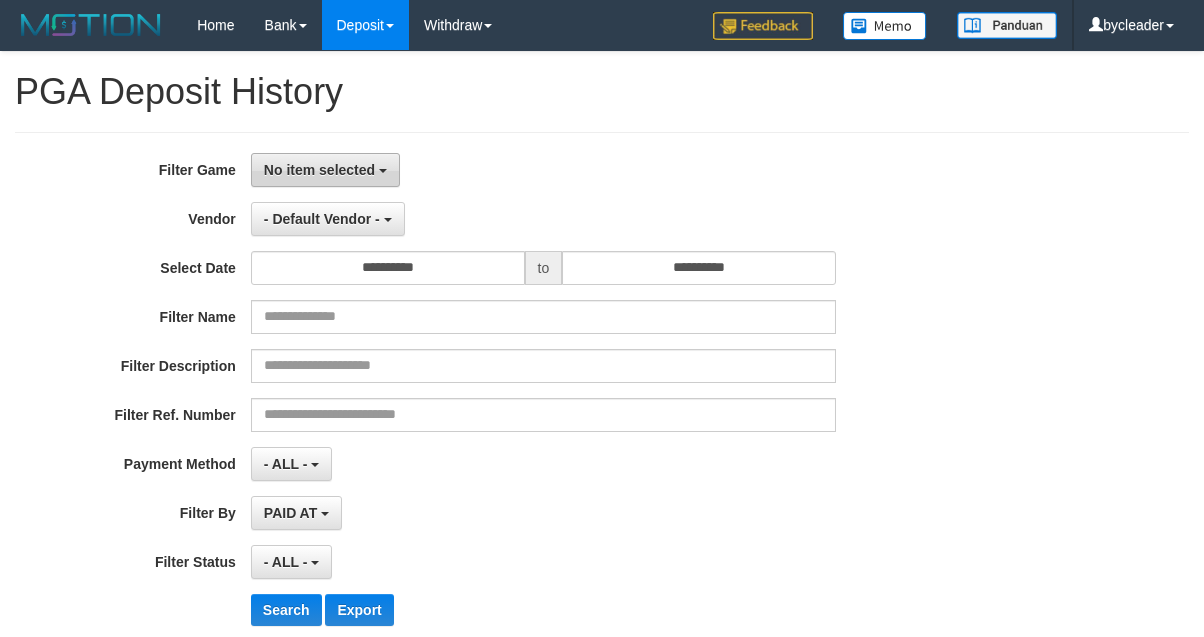 click on "No item selected" at bounding box center [319, 170] 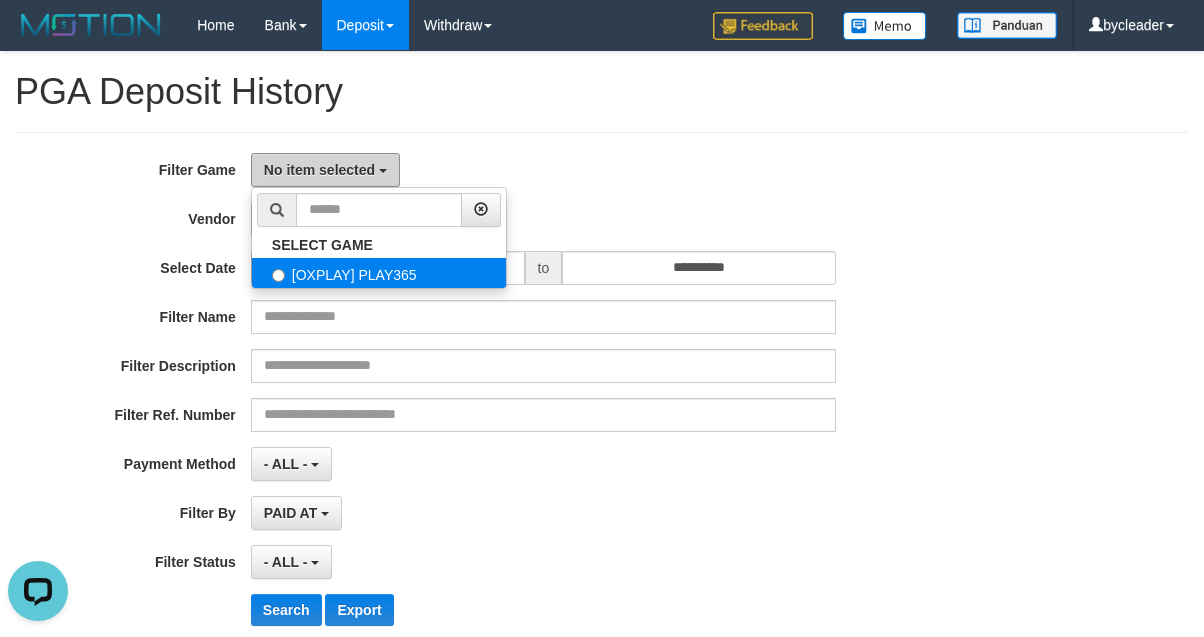 scroll, scrollTop: 0, scrollLeft: 0, axis: both 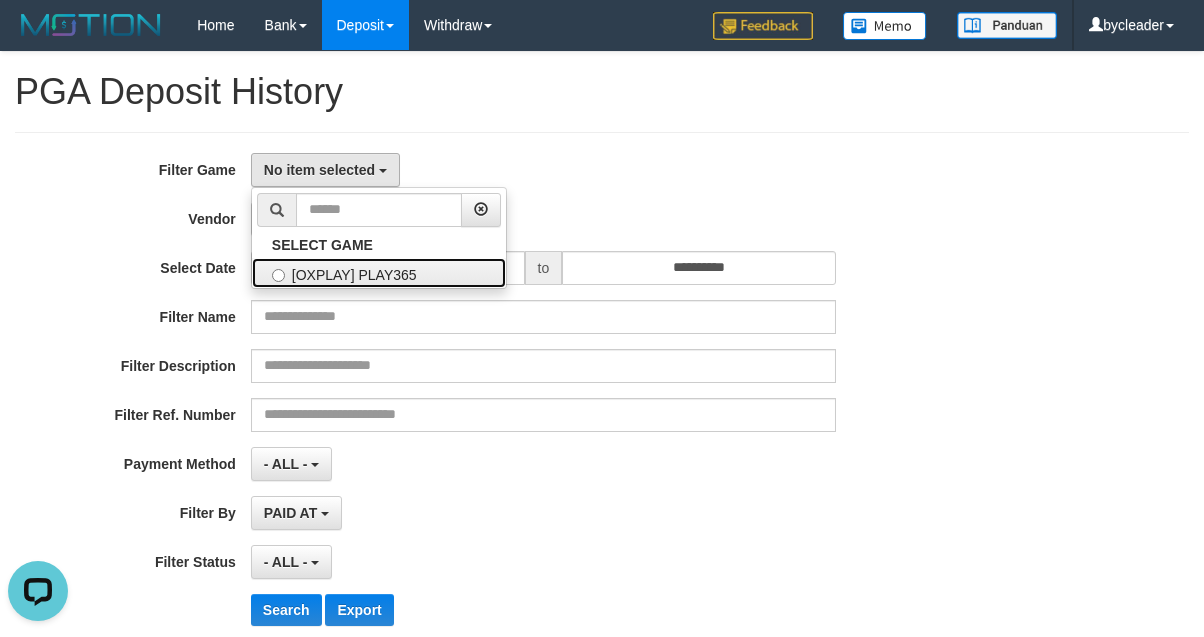 drag, startPoint x: 361, startPoint y: 282, endPoint x: 361, endPoint y: 268, distance: 14 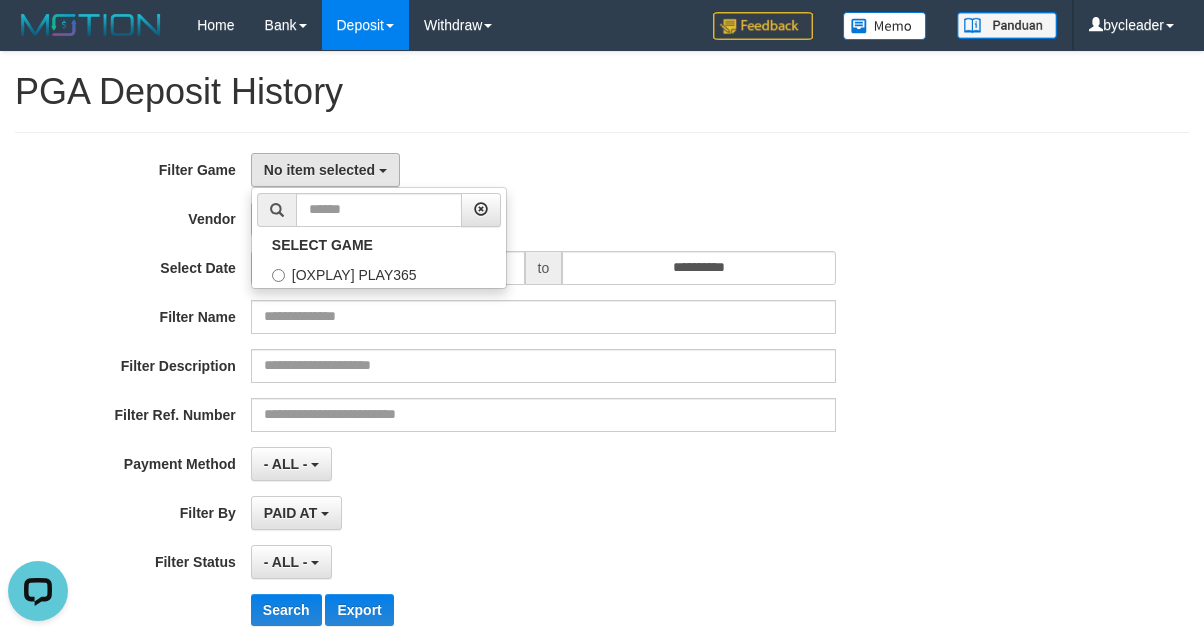 select on "****" 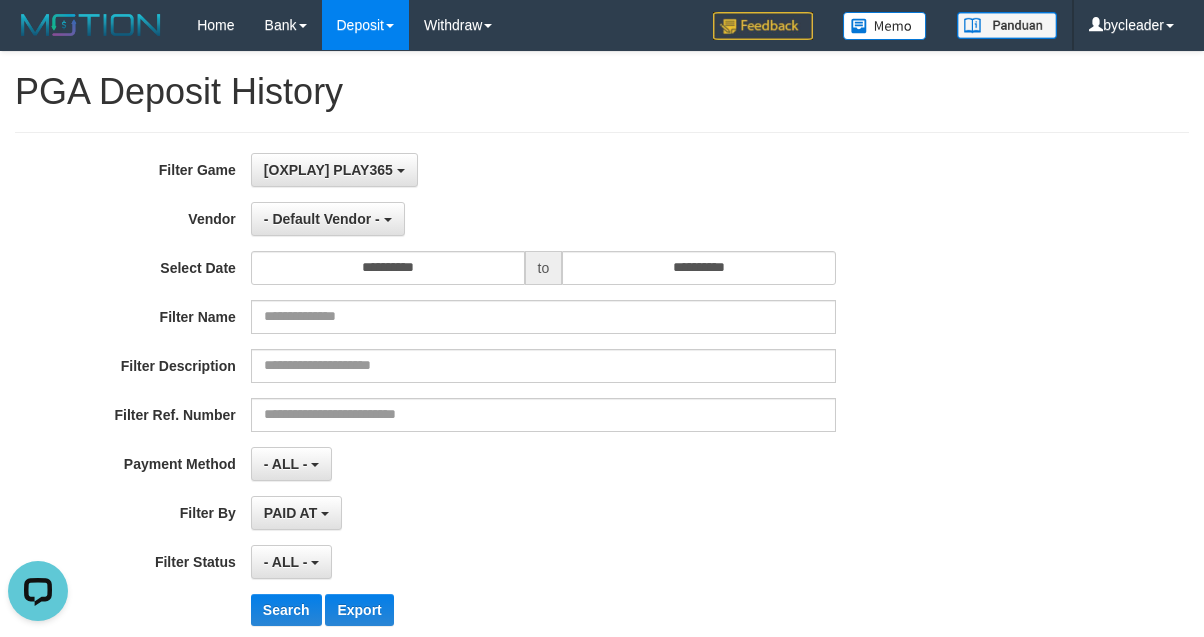 scroll, scrollTop: 18, scrollLeft: 0, axis: vertical 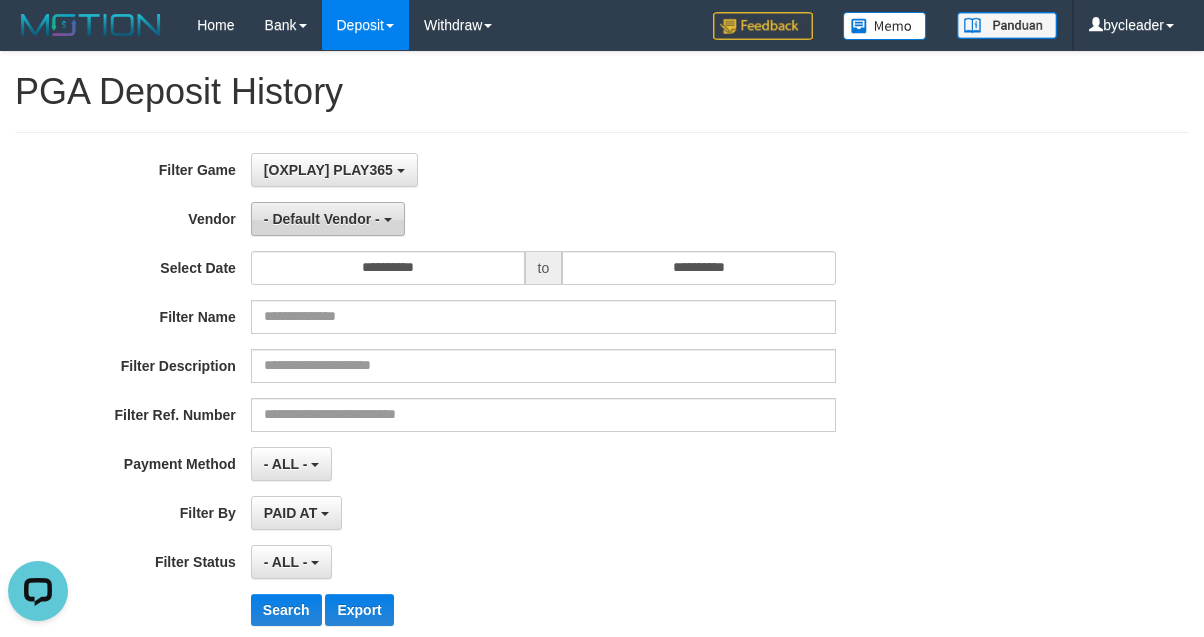 click on "- Default Vendor -" at bounding box center [322, 219] 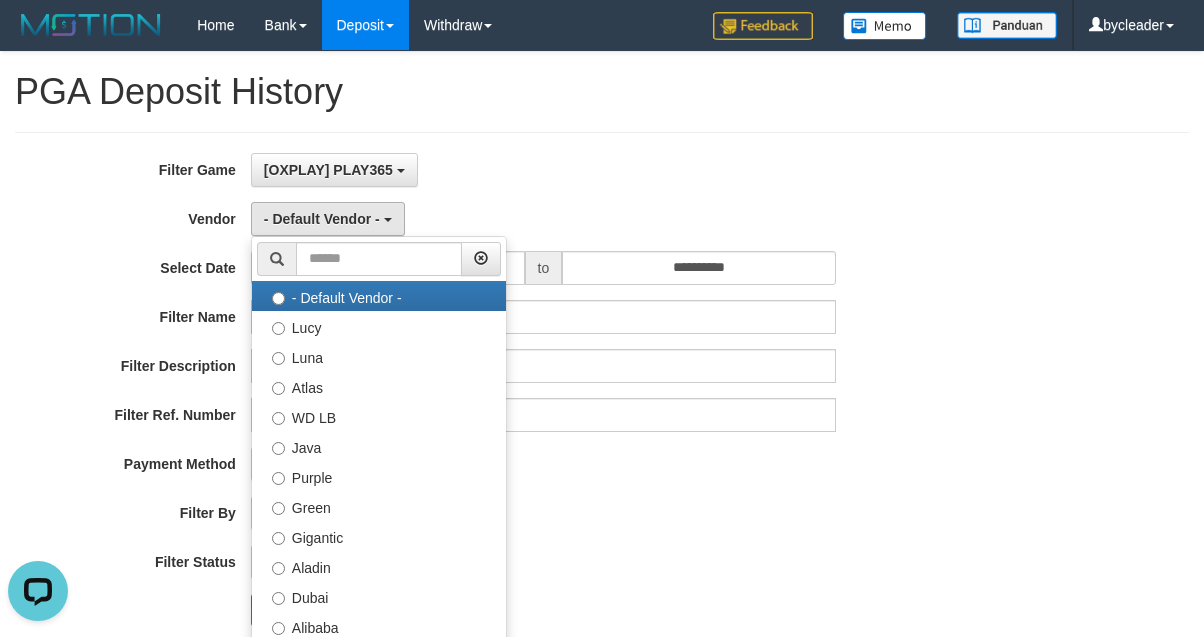 click on "84,575" at bounding box center (501, 397) 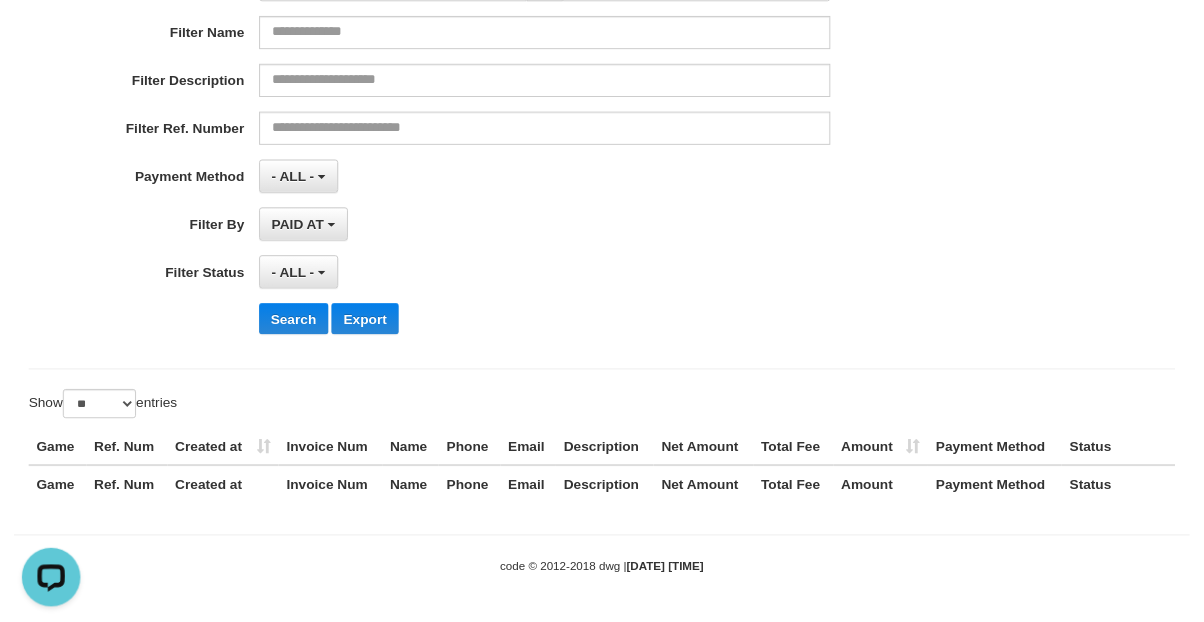 scroll, scrollTop: 285, scrollLeft: 0, axis: vertical 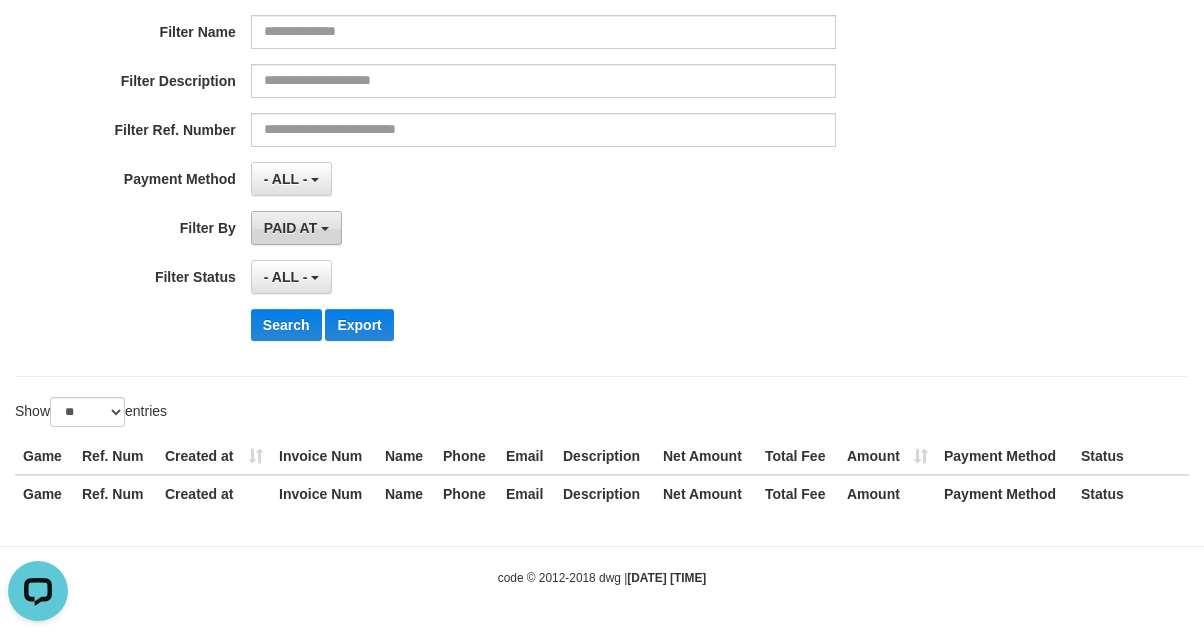 click on "PAID AT" at bounding box center [296, 228] 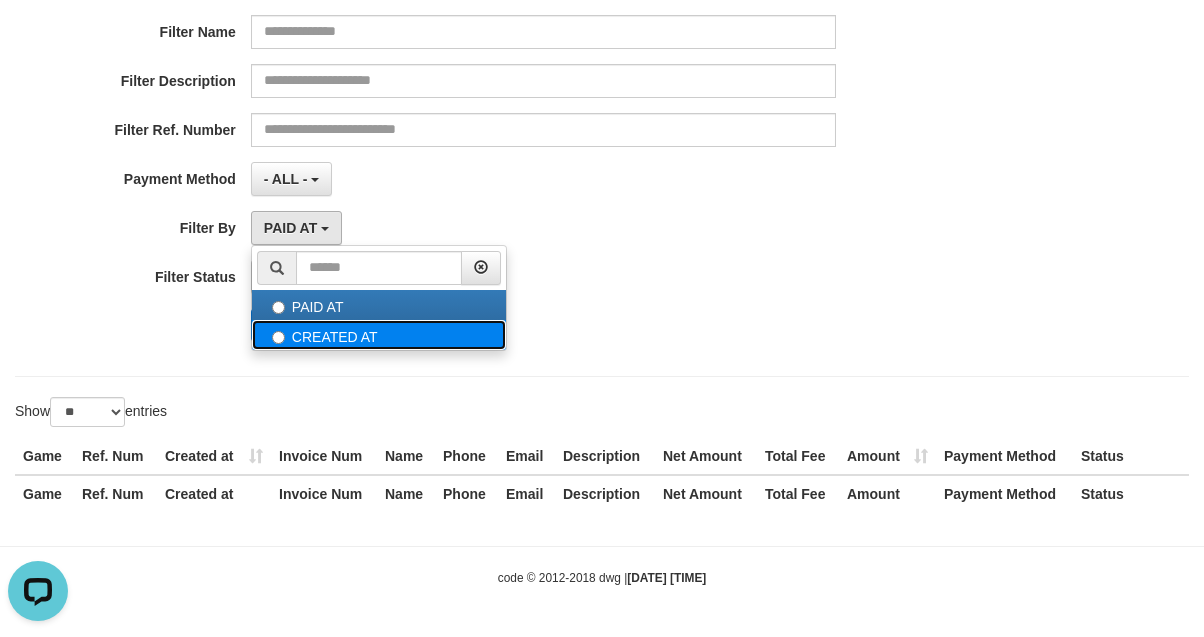 click on "CREATED AT" at bounding box center (379, 335) 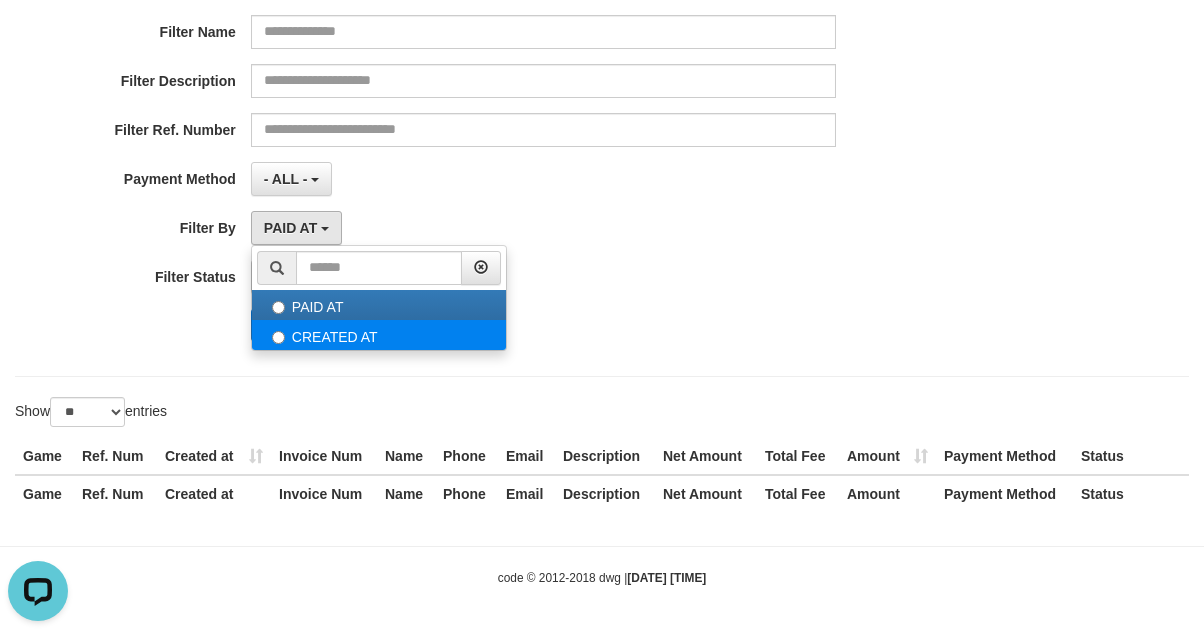 select on "*" 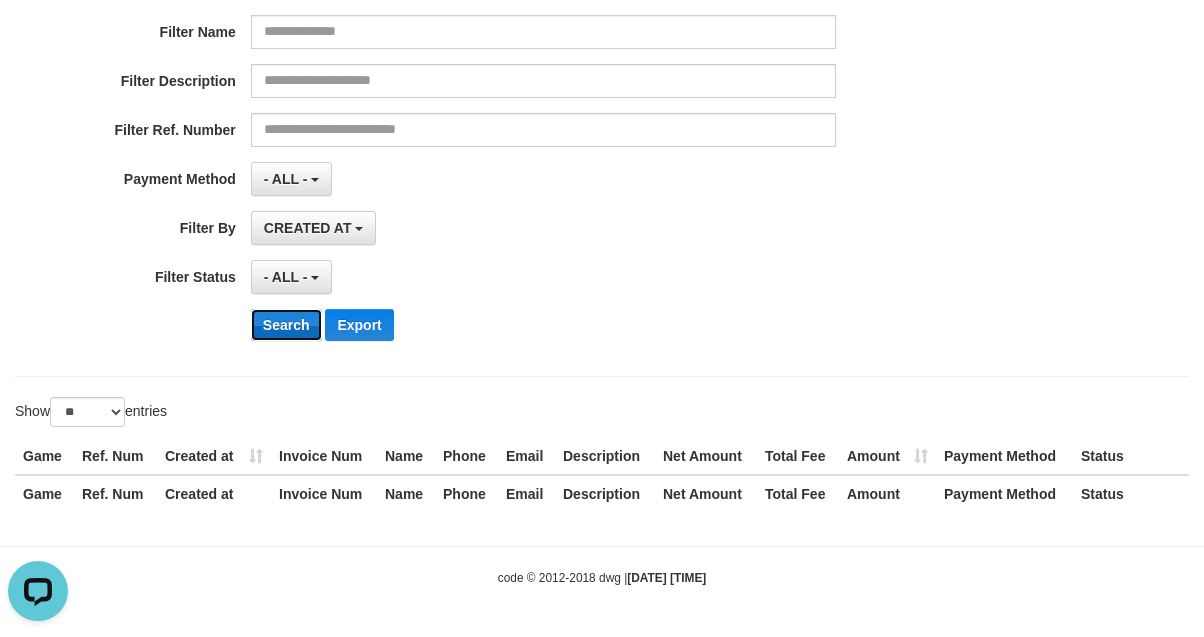 click on "Search" at bounding box center (286, 325) 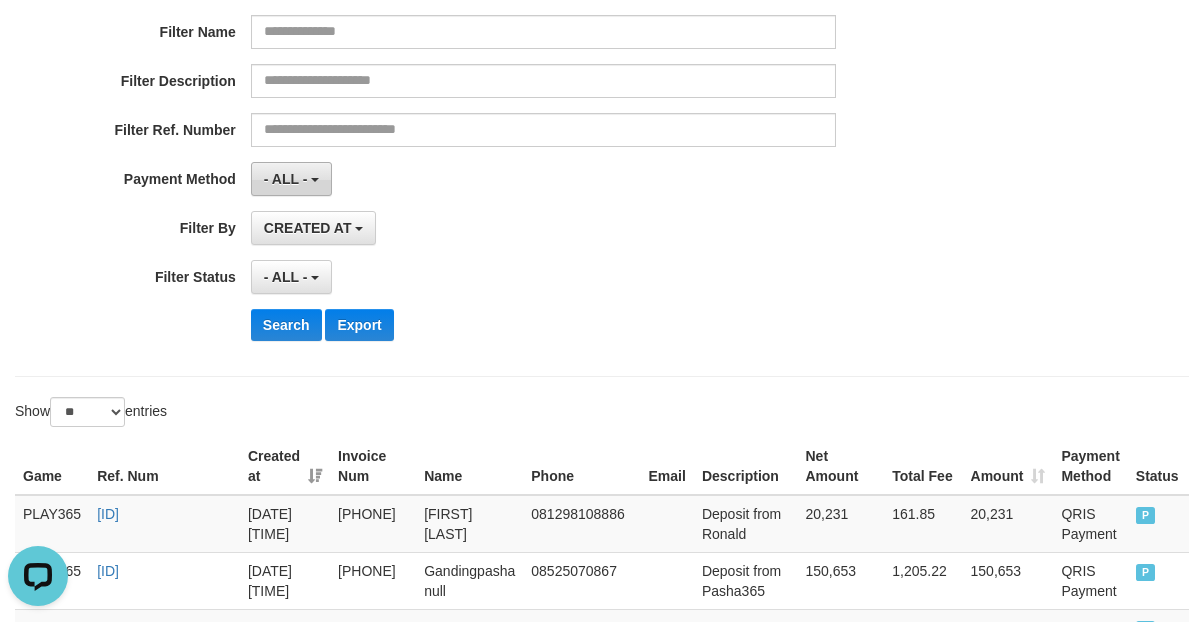 click on "- ALL -" at bounding box center (286, 179) 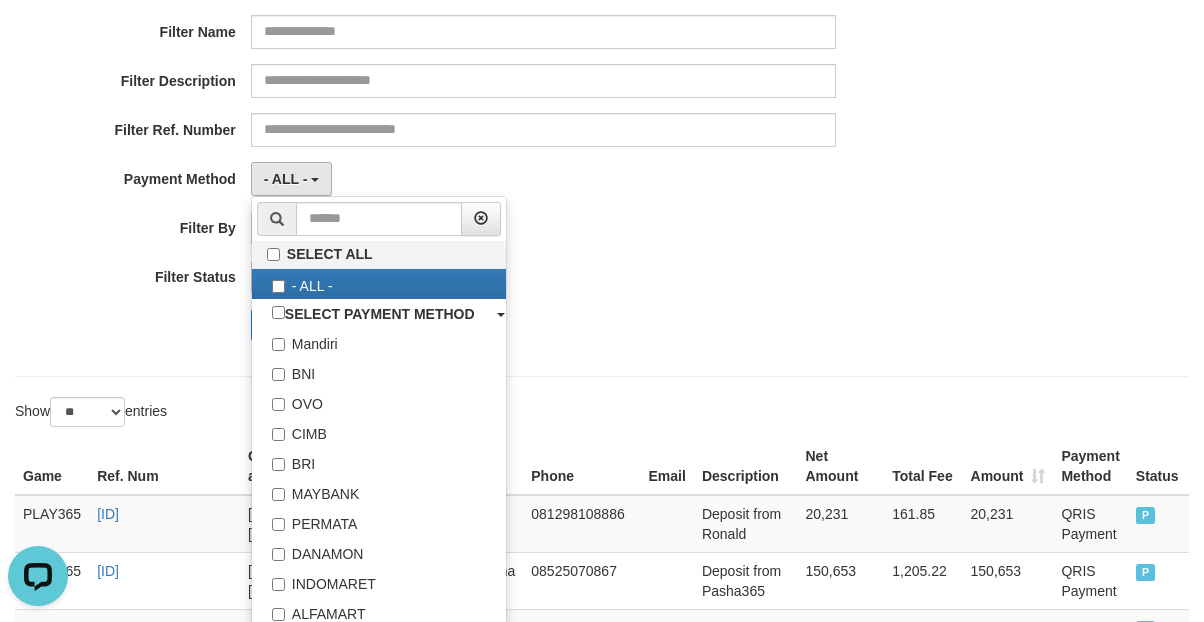 click on "84,575" at bounding box center [501, 112] 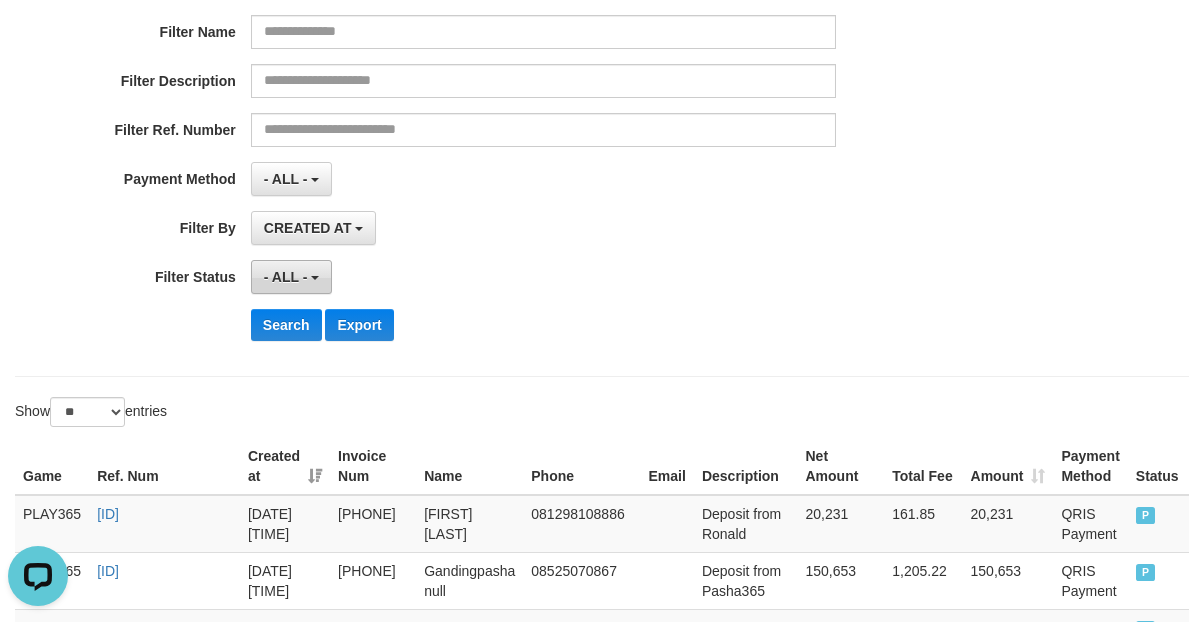 click on "- ALL -" at bounding box center [286, 277] 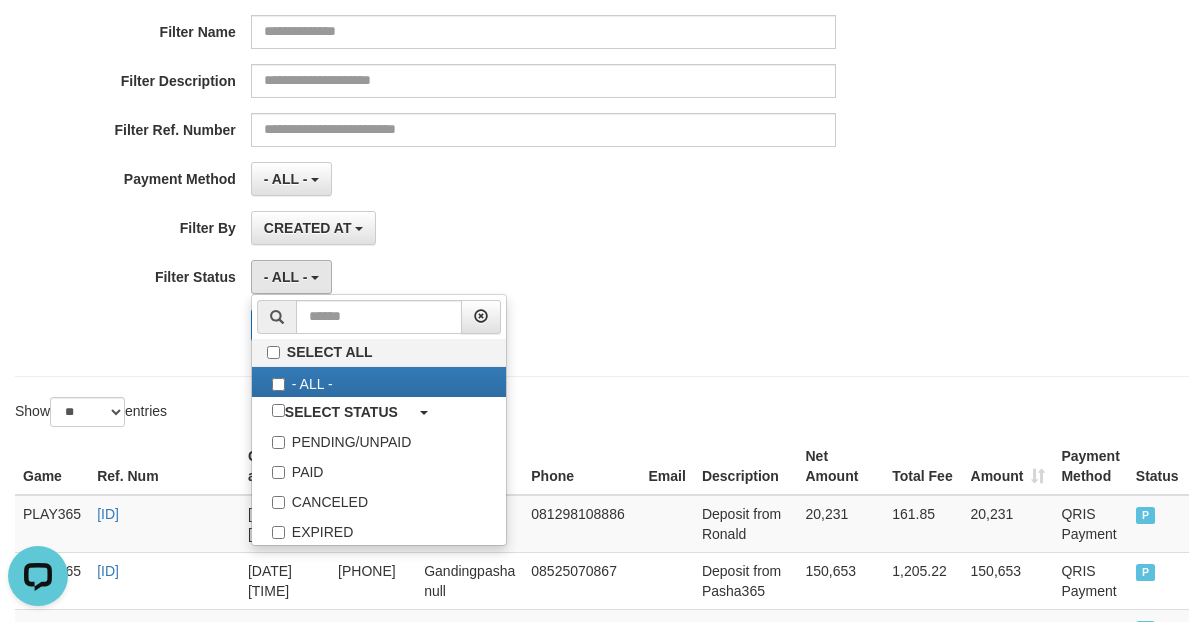 drag, startPoint x: 864, startPoint y: 366, endPoint x: 322, endPoint y: 302, distance: 545.7655 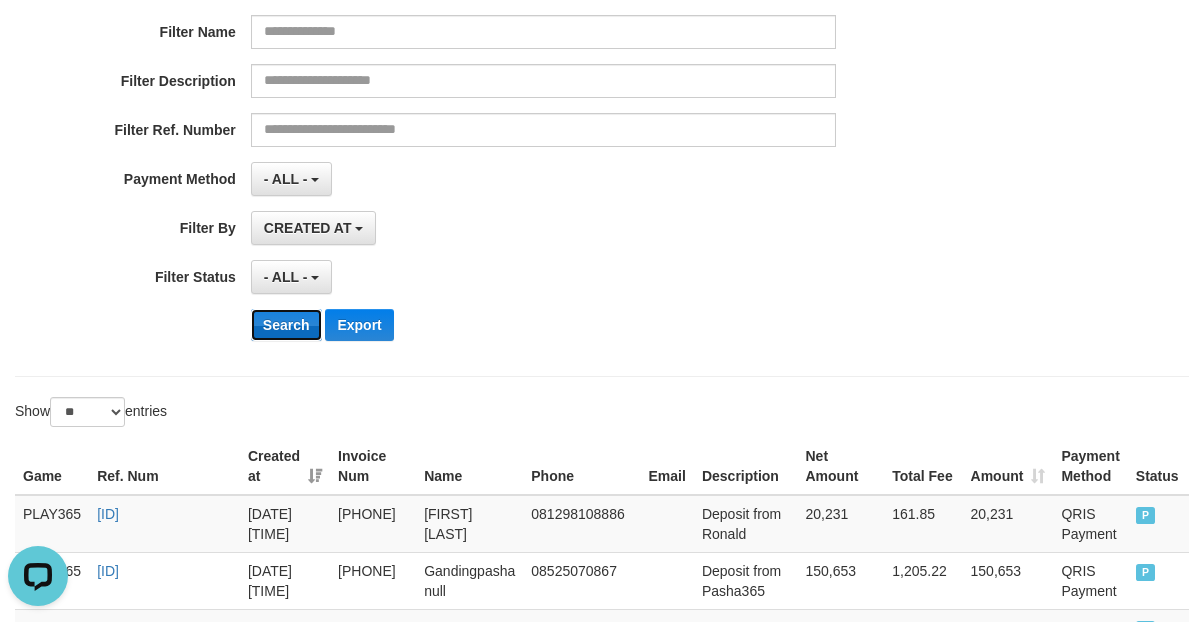 click on "Search" at bounding box center [286, 325] 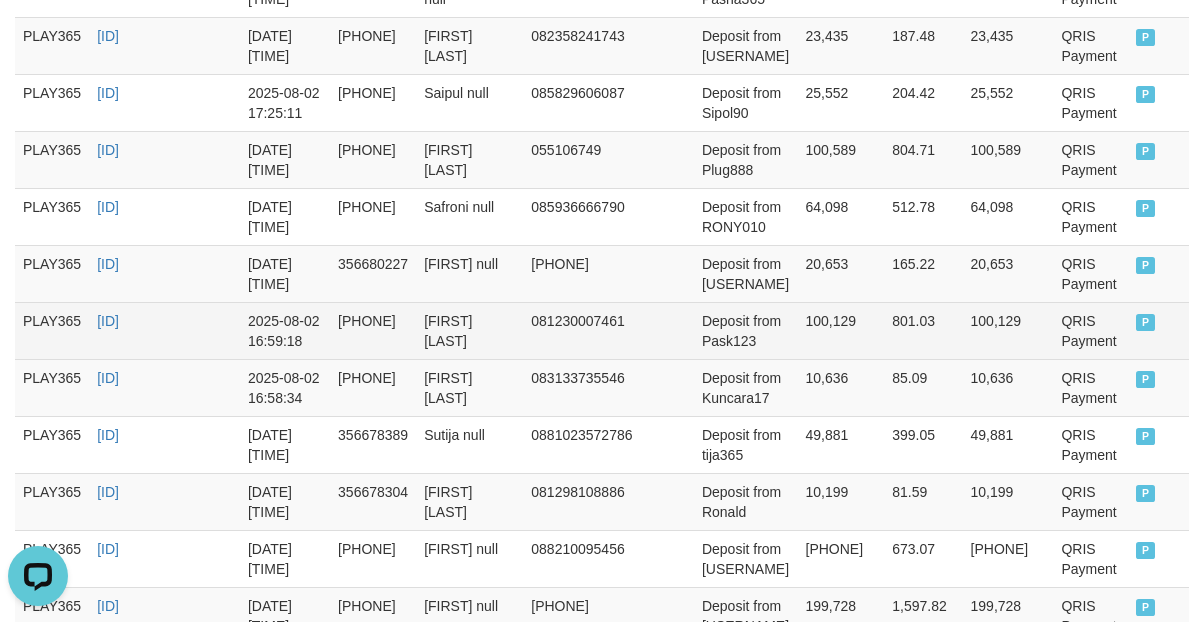 scroll, scrollTop: 685, scrollLeft: 0, axis: vertical 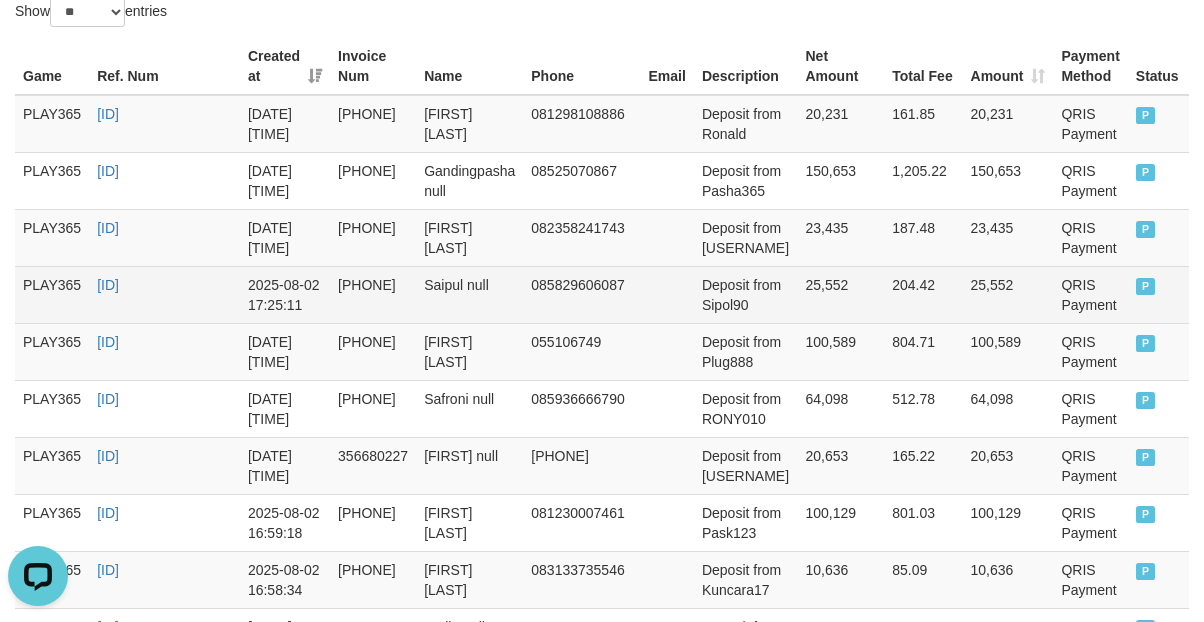 type 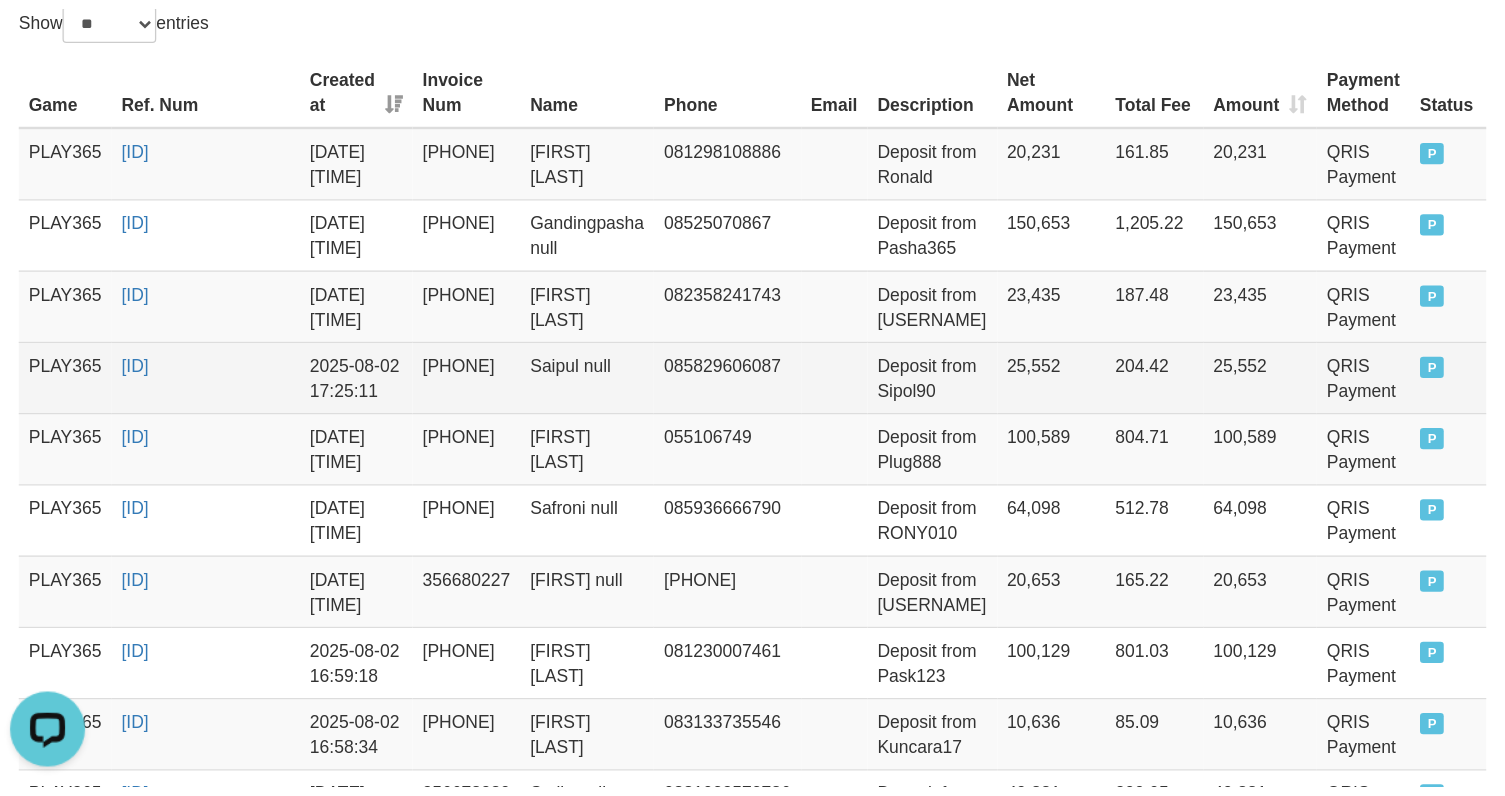 scroll, scrollTop: 685, scrollLeft: 0, axis: vertical 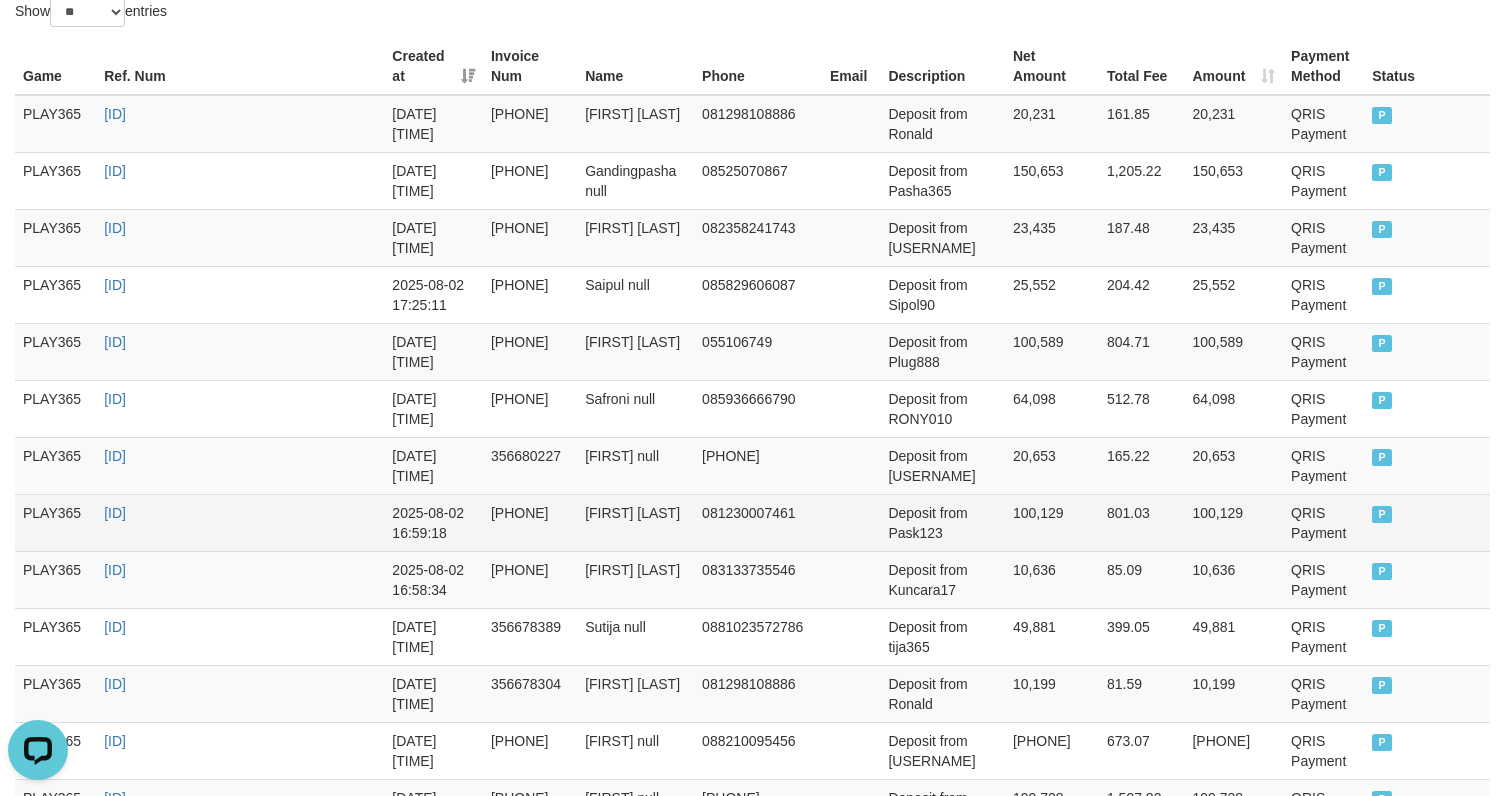click on "[PHONE]" at bounding box center (530, 522) 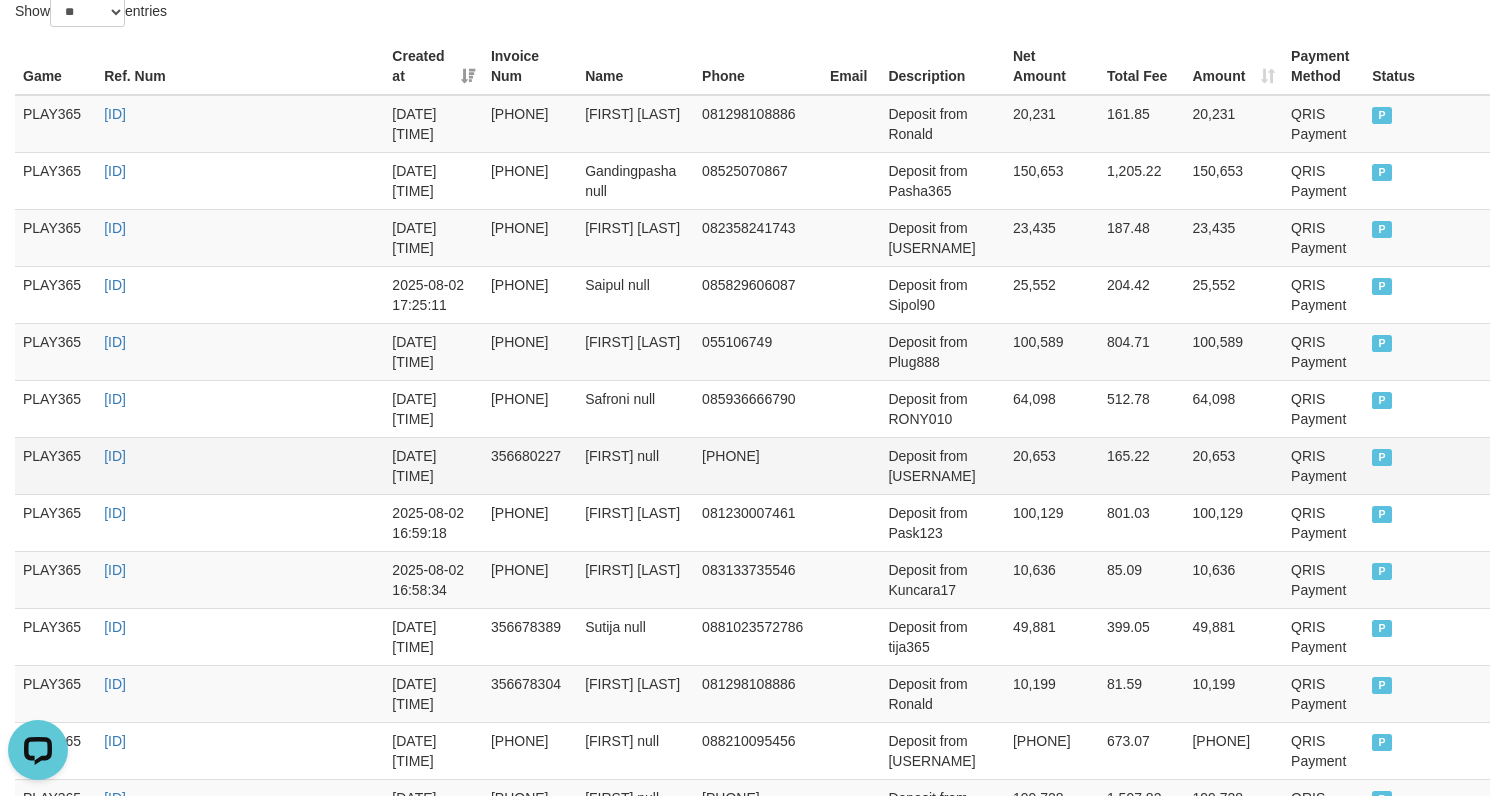 scroll, scrollTop: 0, scrollLeft: 0, axis: both 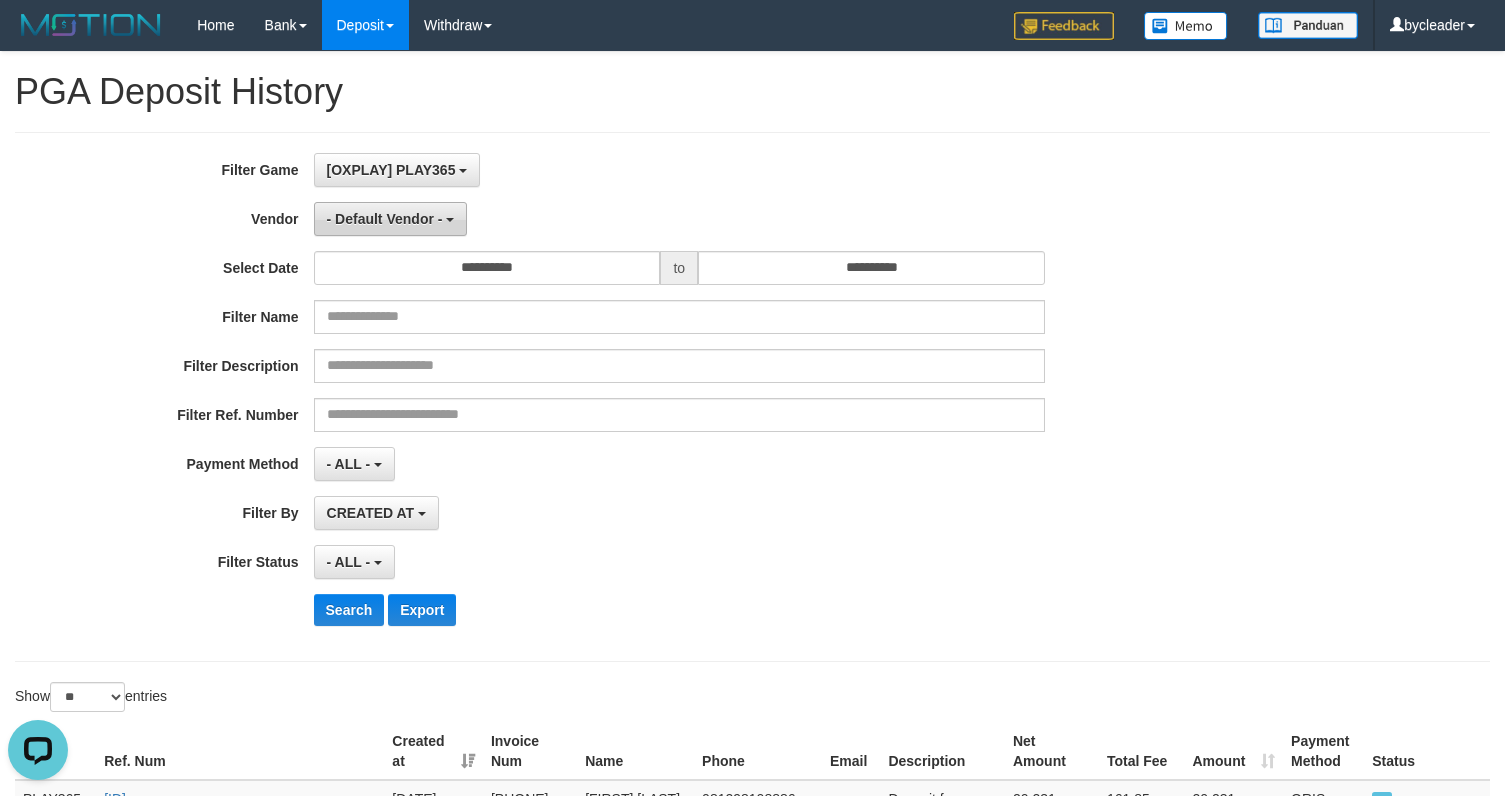 click on "- Default Vendor -" at bounding box center [385, 219] 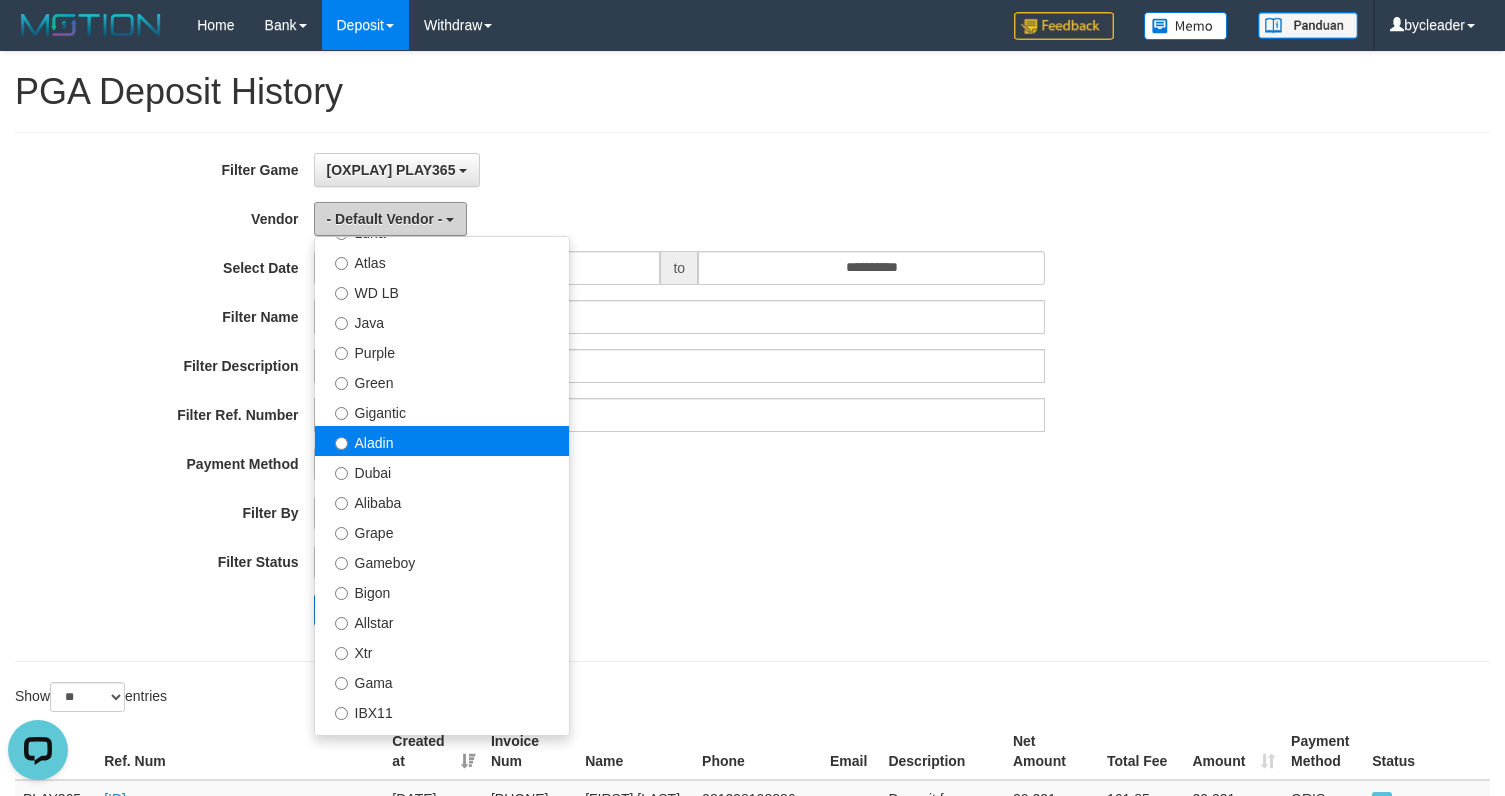 scroll, scrollTop: 0, scrollLeft: 0, axis: both 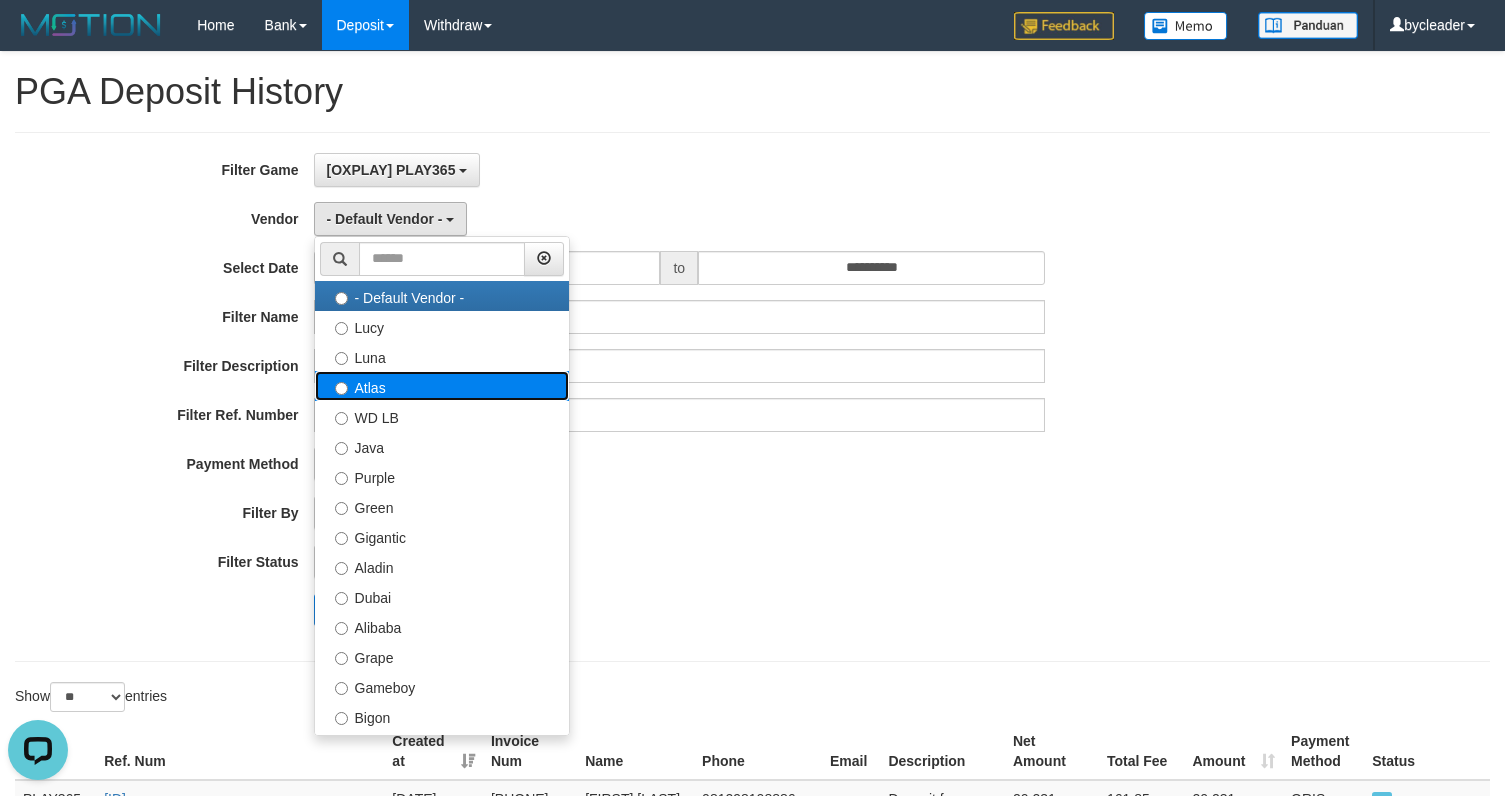 click on "Atlas" at bounding box center [442, 386] 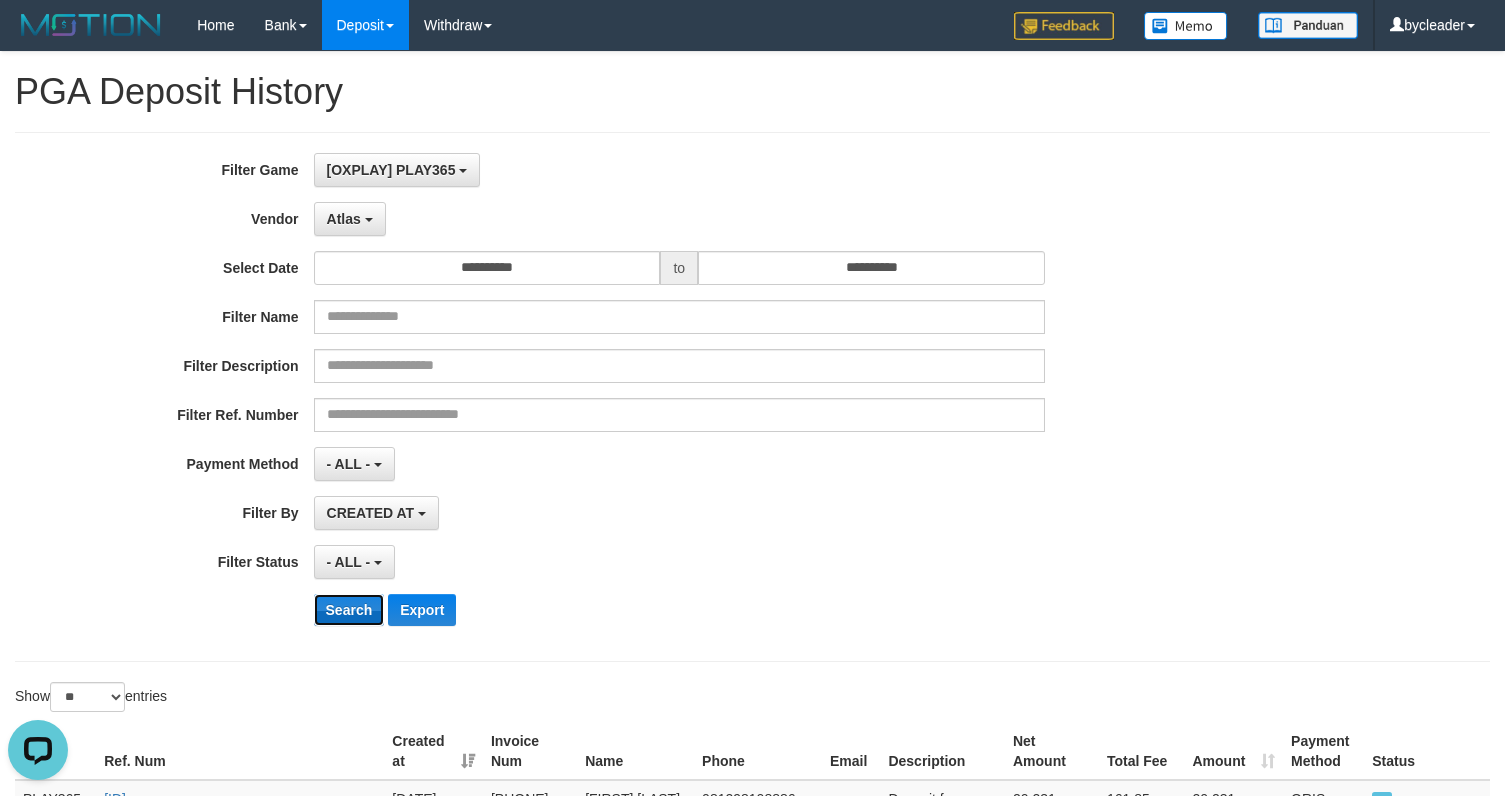 click on "Search" at bounding box center [349, 610] 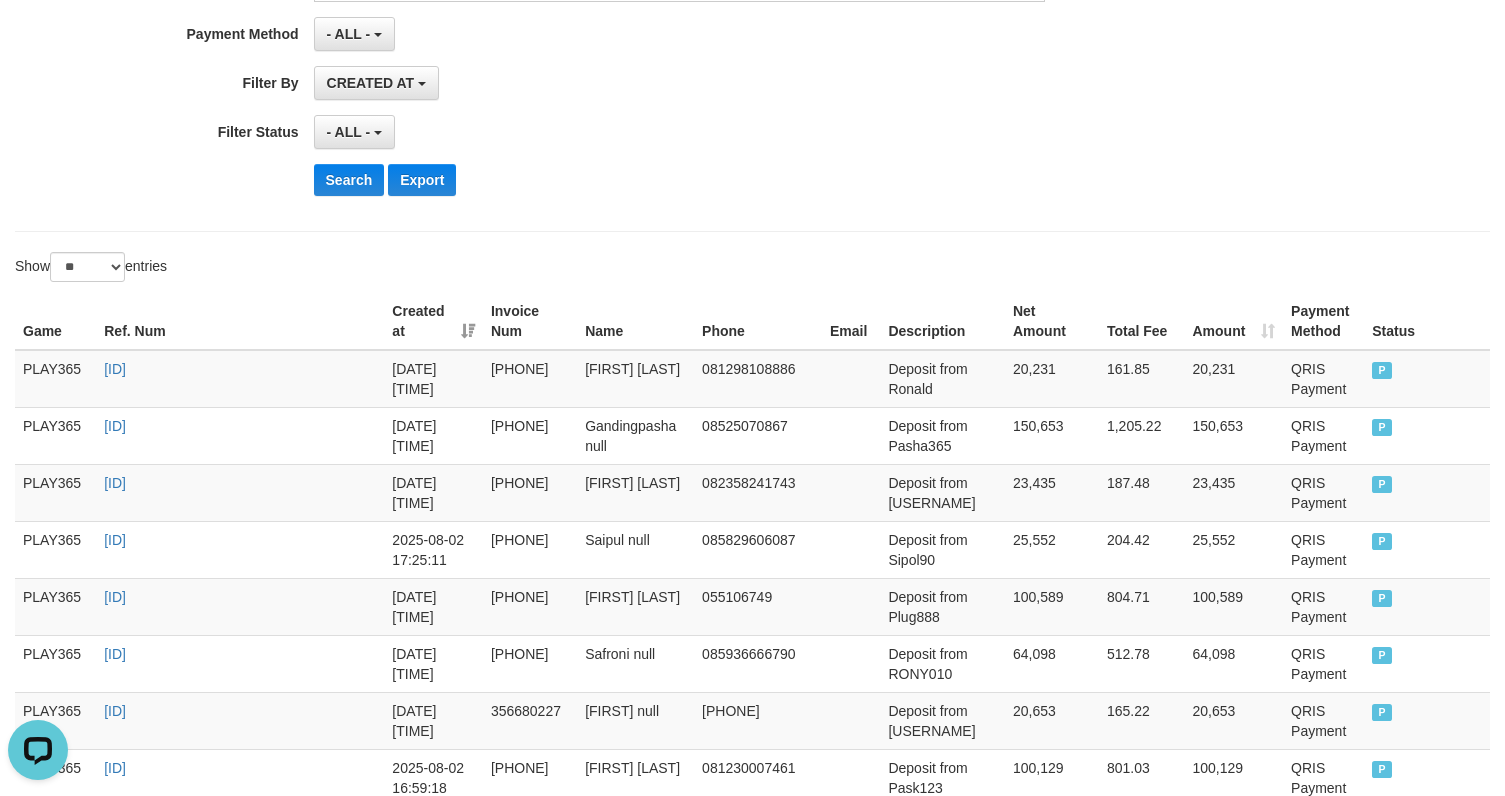 scroll, scrollTop: 0, scrollLeft: 0, axis: both 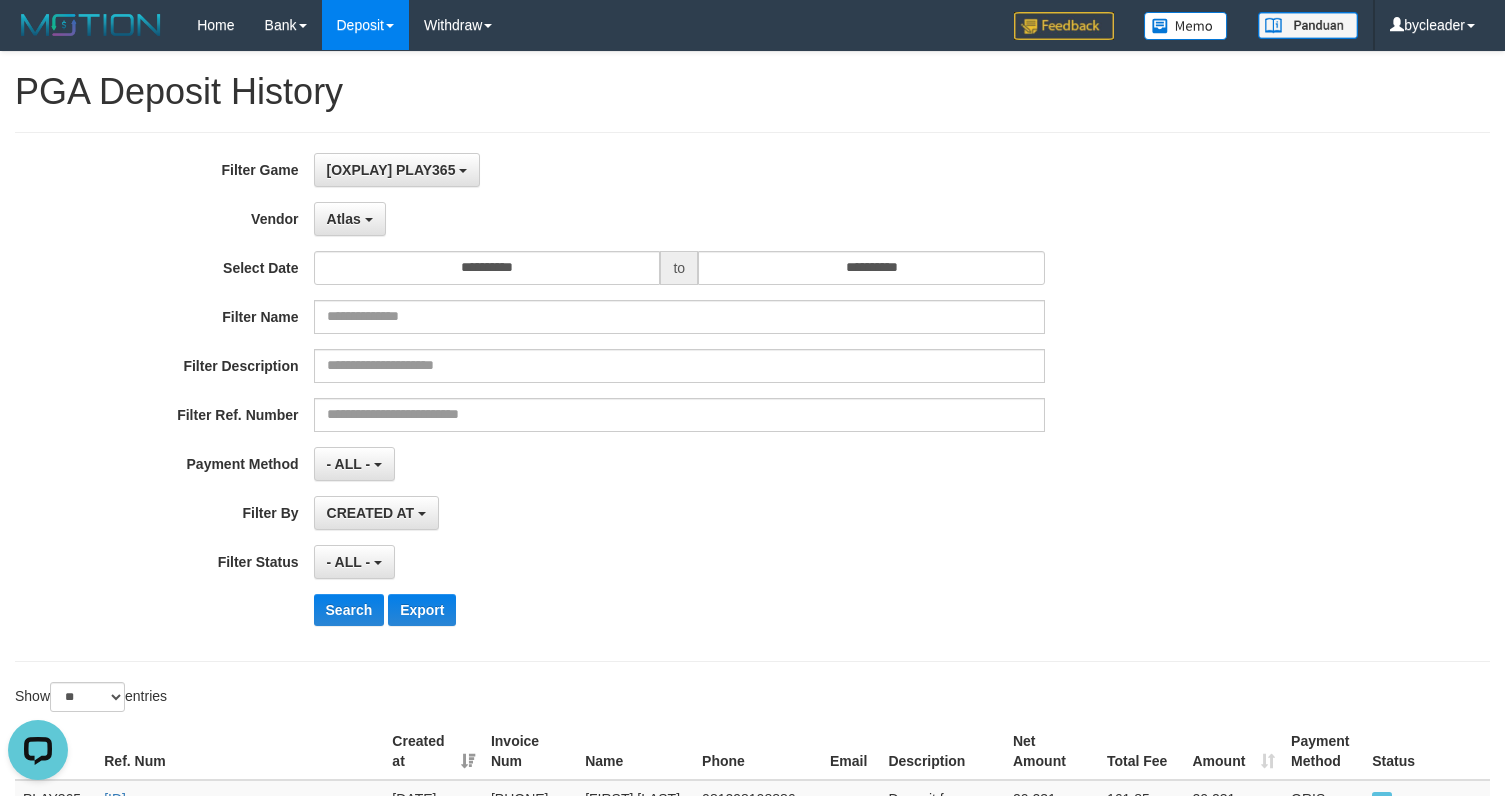 click on "Vendor" at bounding box center (157, 215) 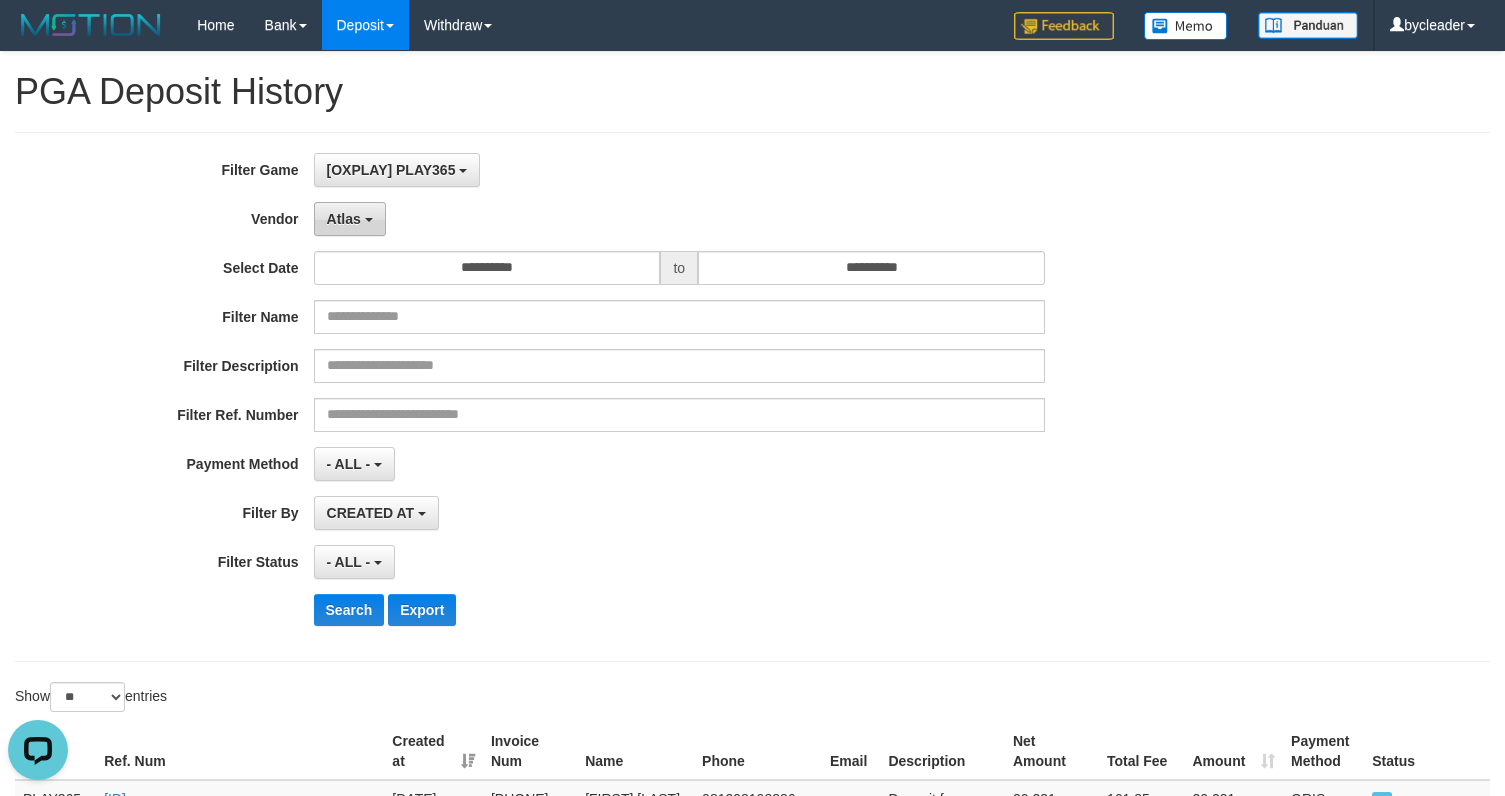 click on "Atlas" at bounding box center [344, 219] 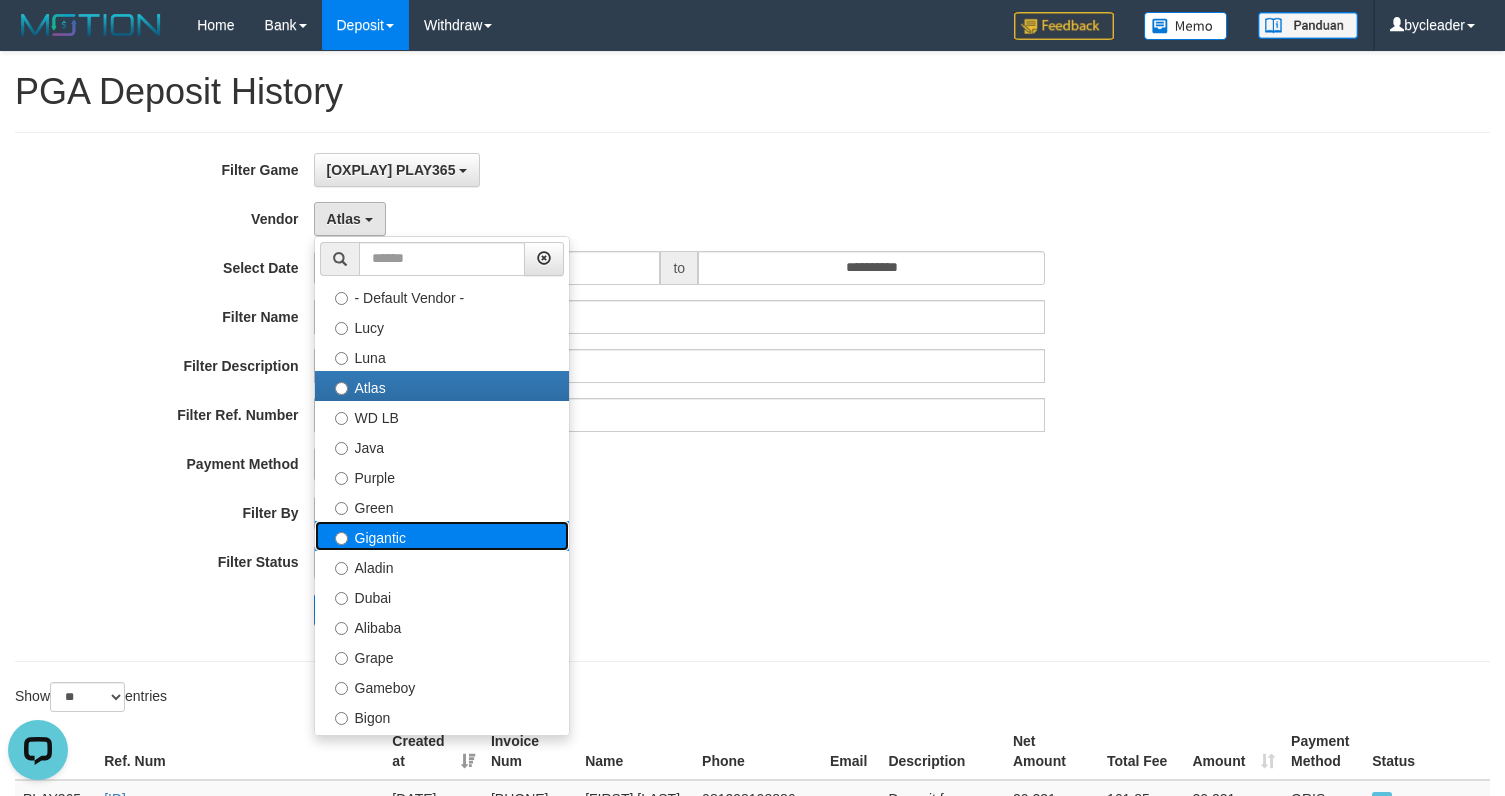 click on "Gigantic" at bounding box center (442, 536) 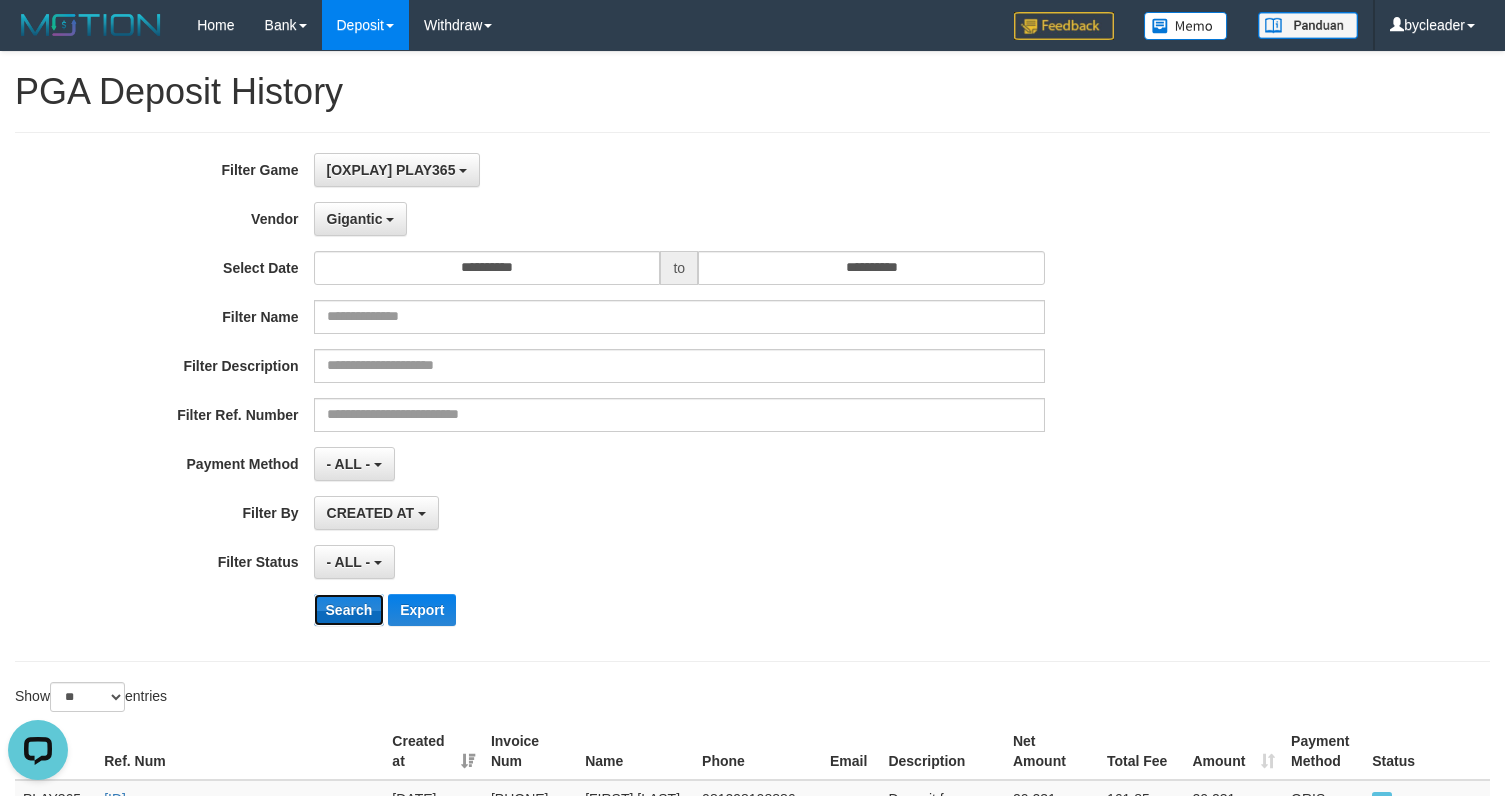 click on "Search" at bounding box center [349, 610] 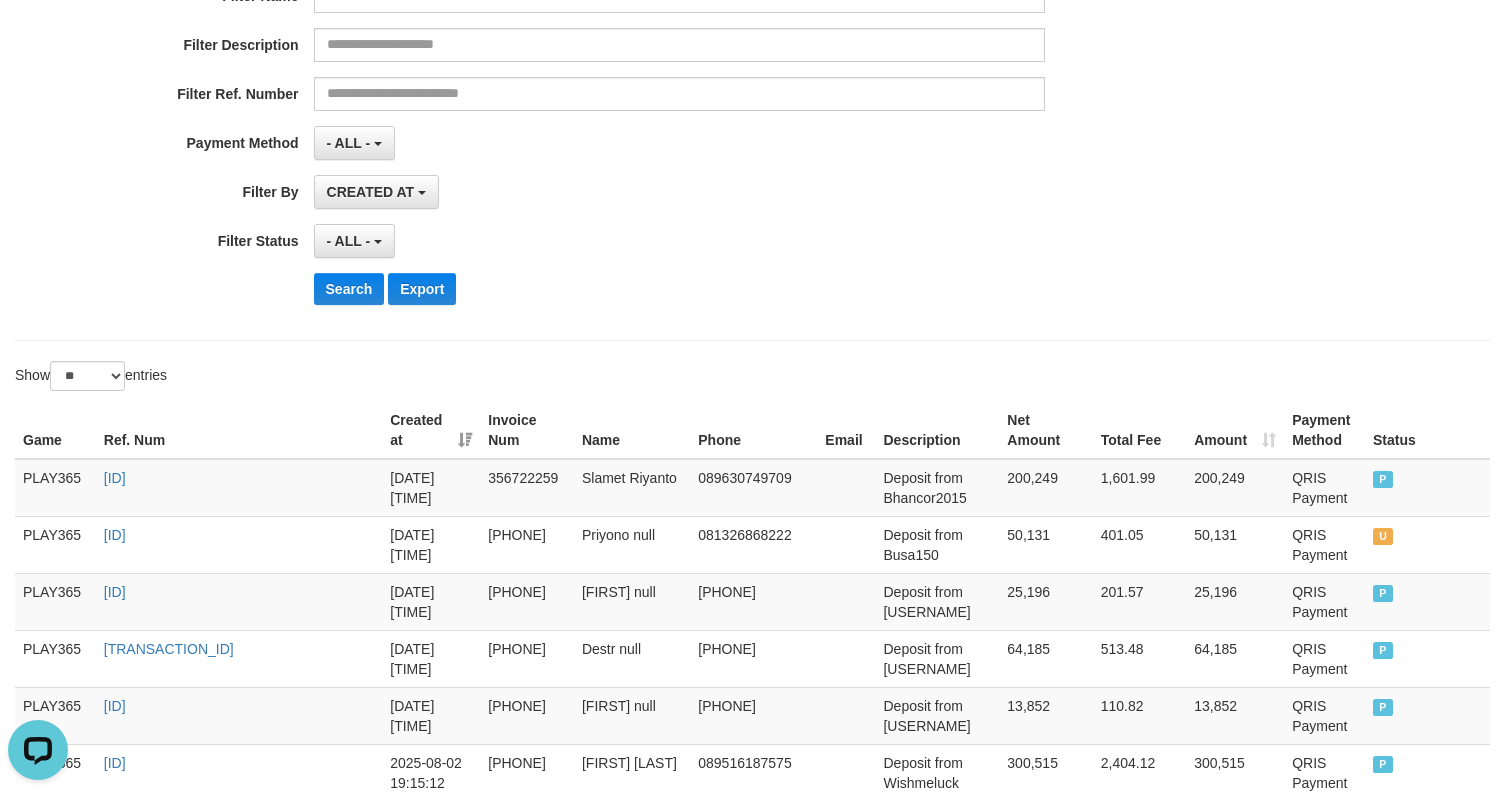 scroll, scrollTop: 0, scrollLeft: 0, axis: both 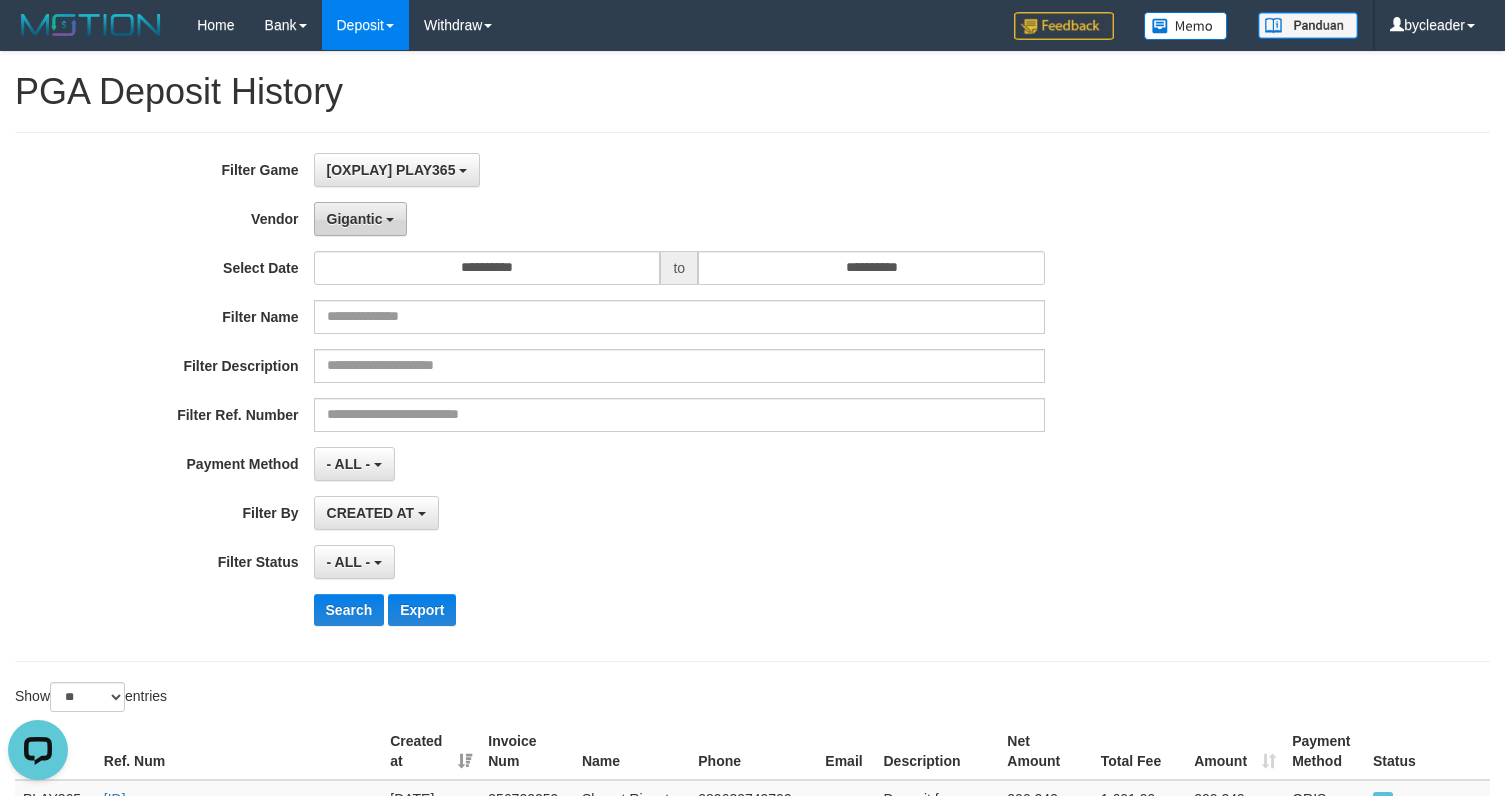 click on "Gigantic" at bounding box center (355, 219) 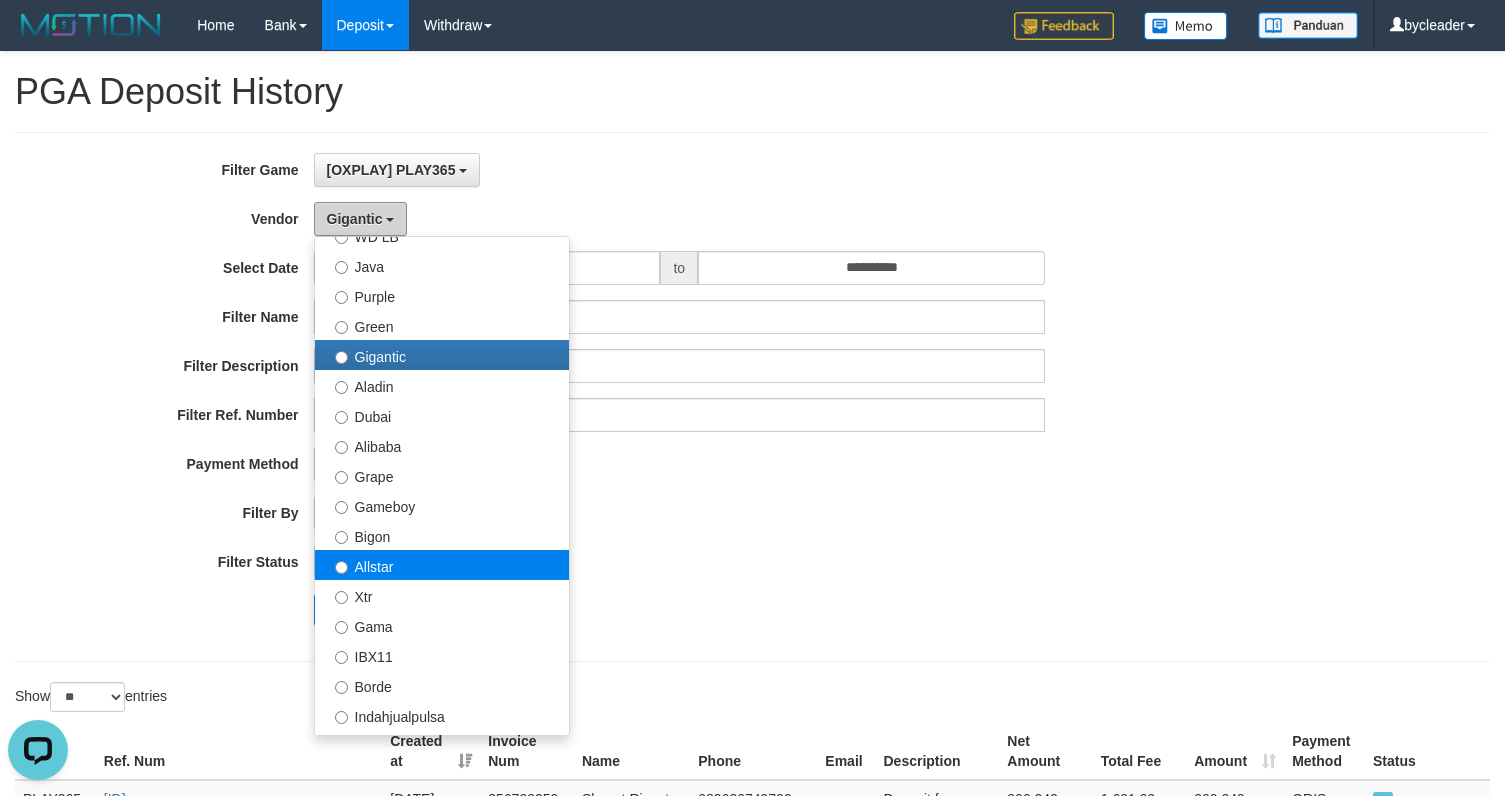 scroll, scrollTop: 250, scrollLeft: 0, axis: vertical 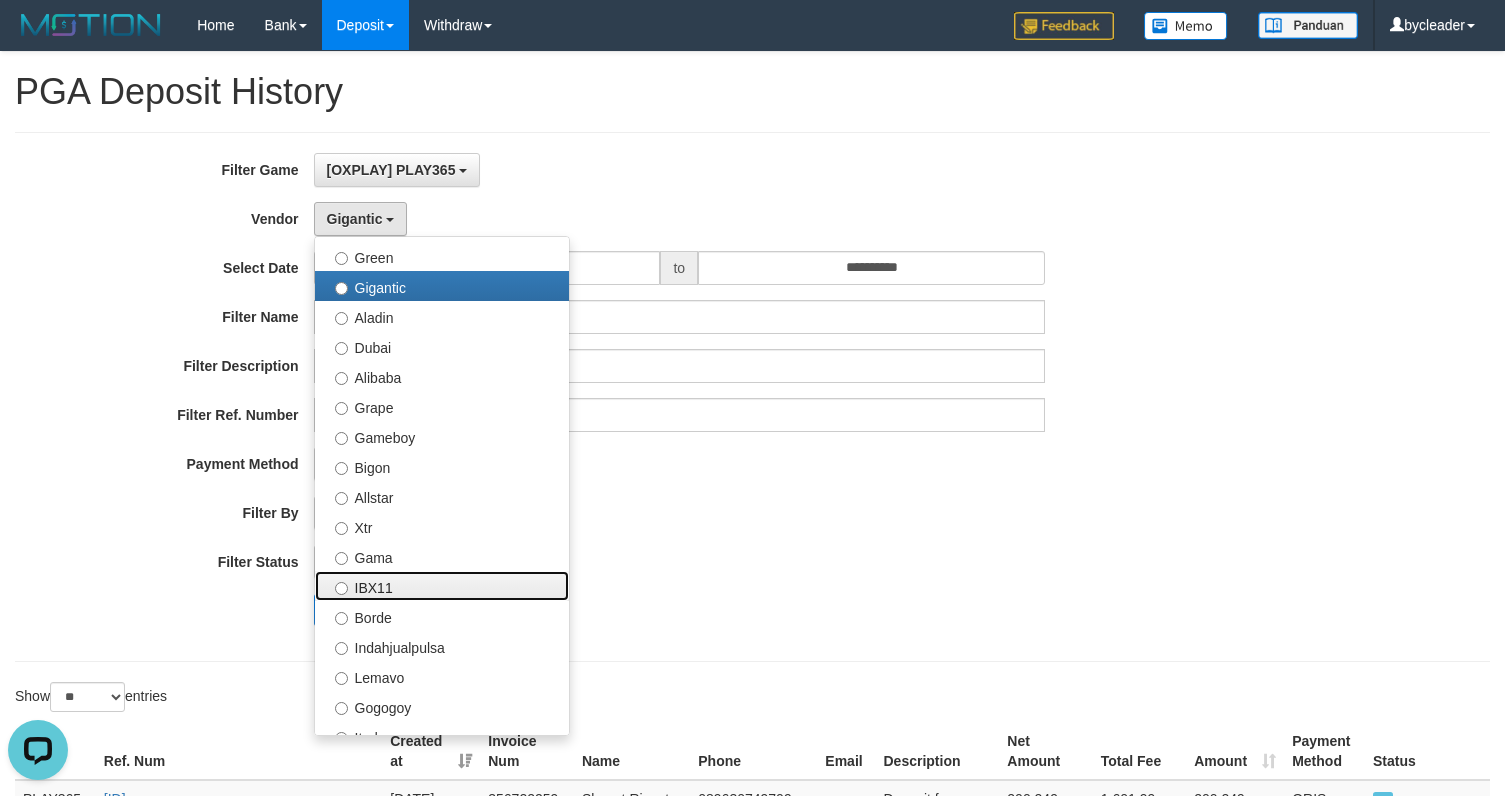 drag, startPoint x: 418, startPoint y: 583, endPoint x: 396, endPoint y: 582, distance: 22.022715 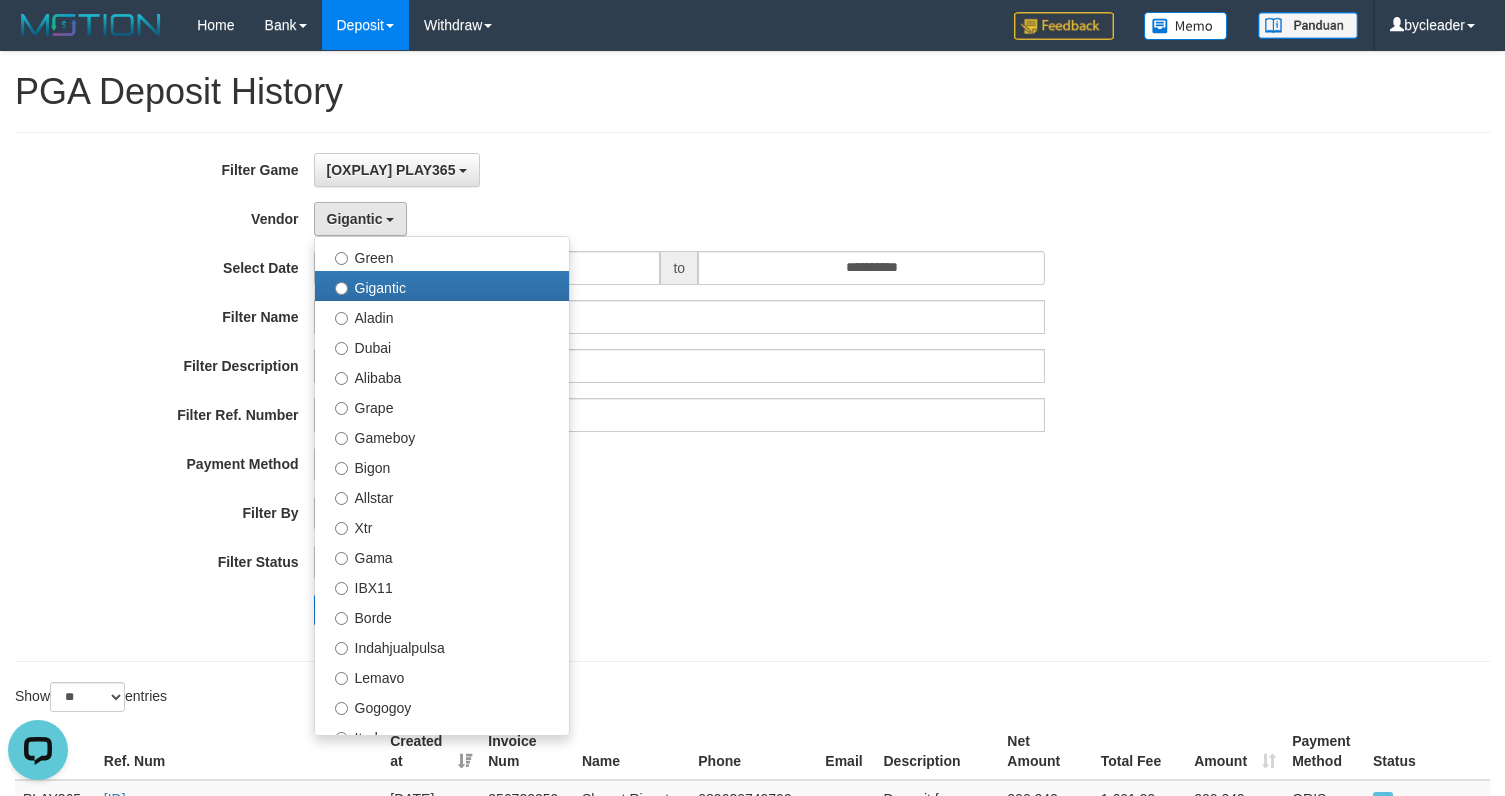 select on "**********" 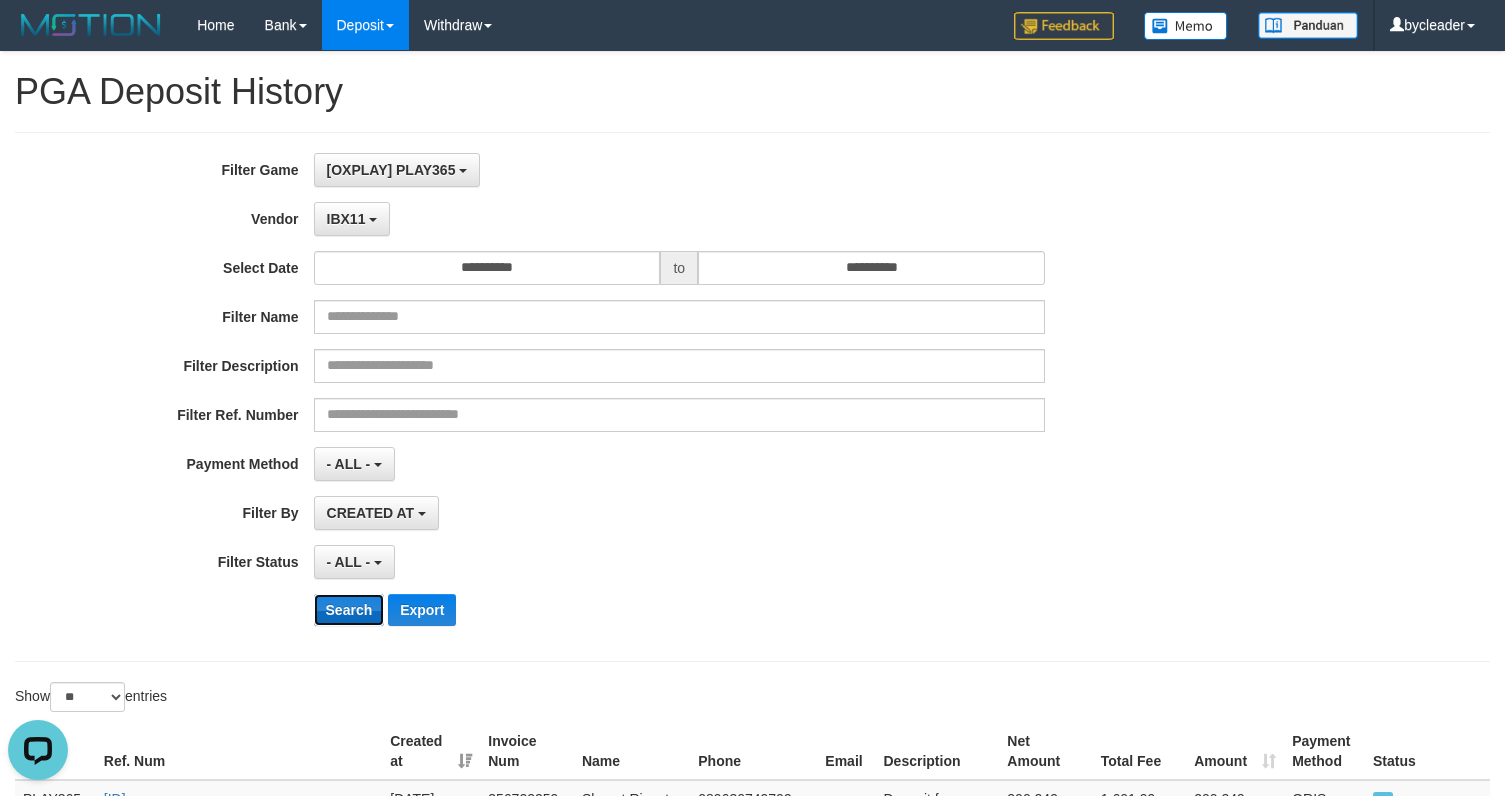 click on "Search" at bounding box center (349, 610) 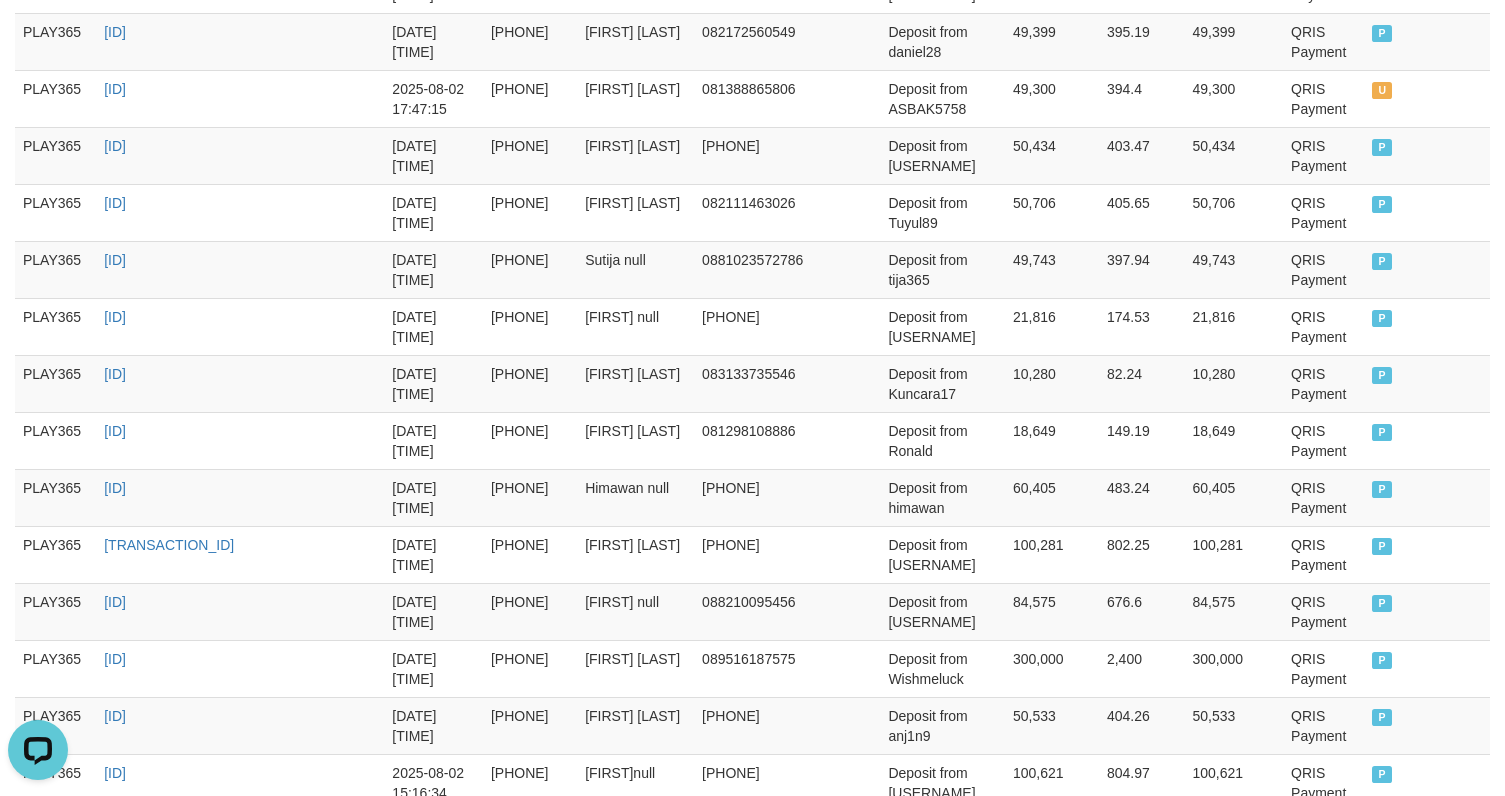 scroll, scrollTop: 480, scrollLeft: 0, axis: vertical 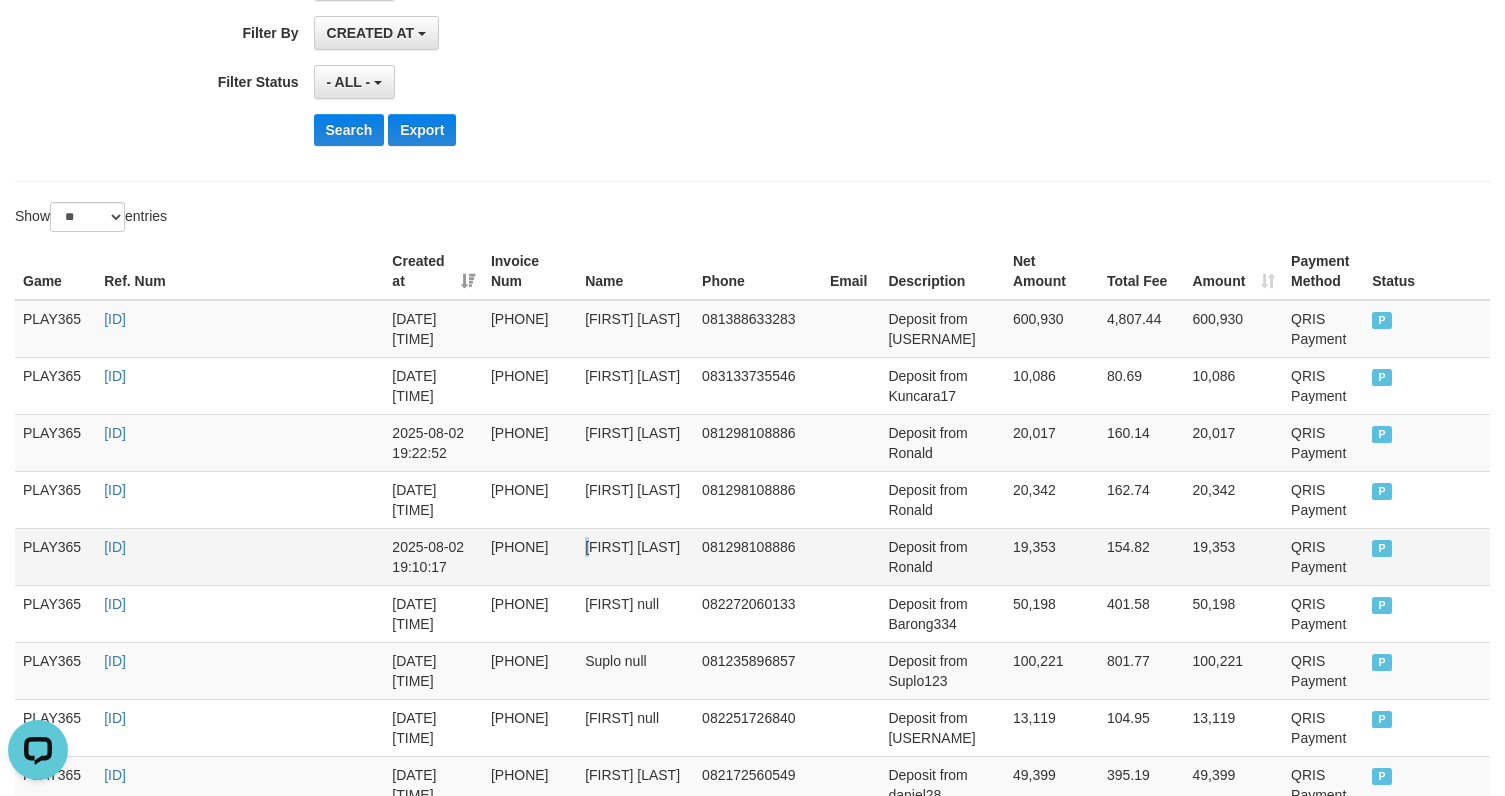 drag, startPoint x: 591, startPoint y: 567, endPoint x: 560, endPoint y: 280, distance: 288.66937 